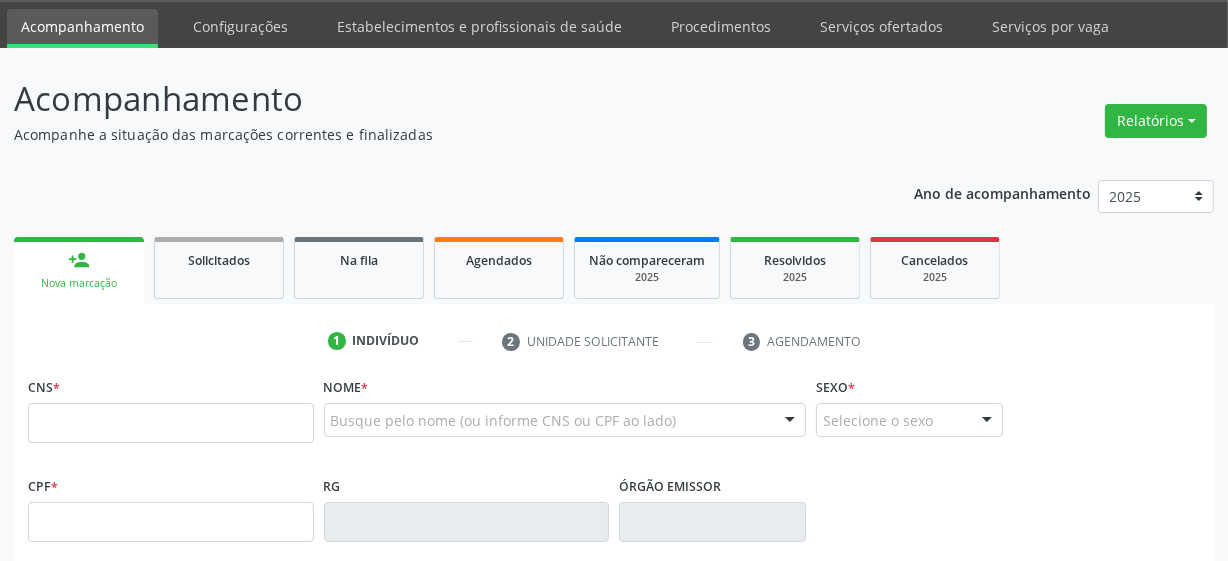 scroll, scrollTop: 90, scrollLeft: 0, axis: vertical 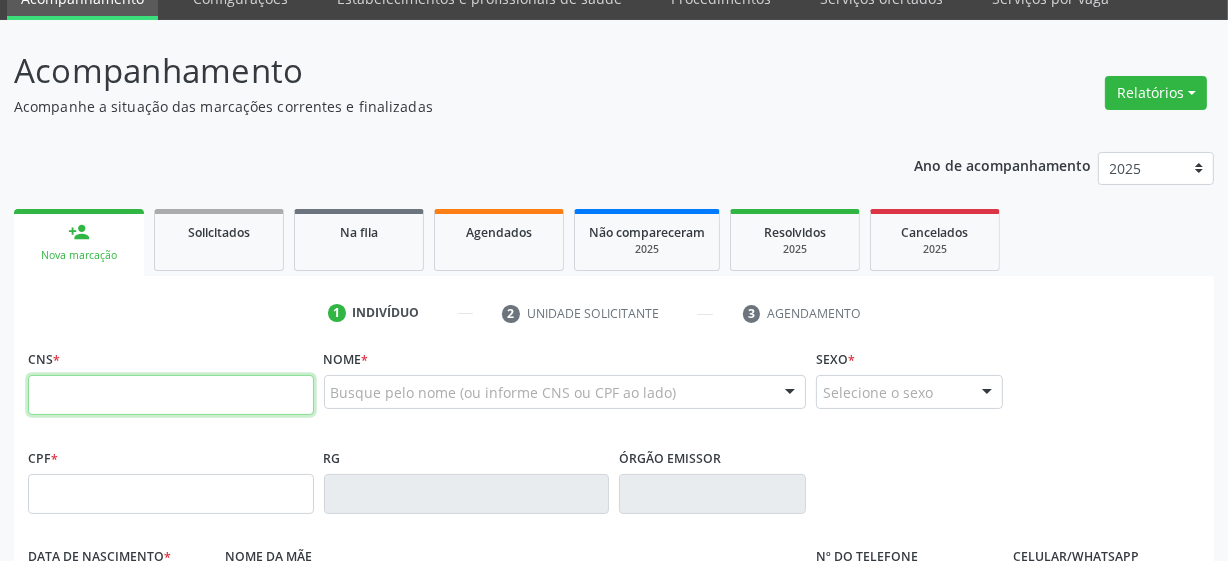 click at bounding box center [171, 395] 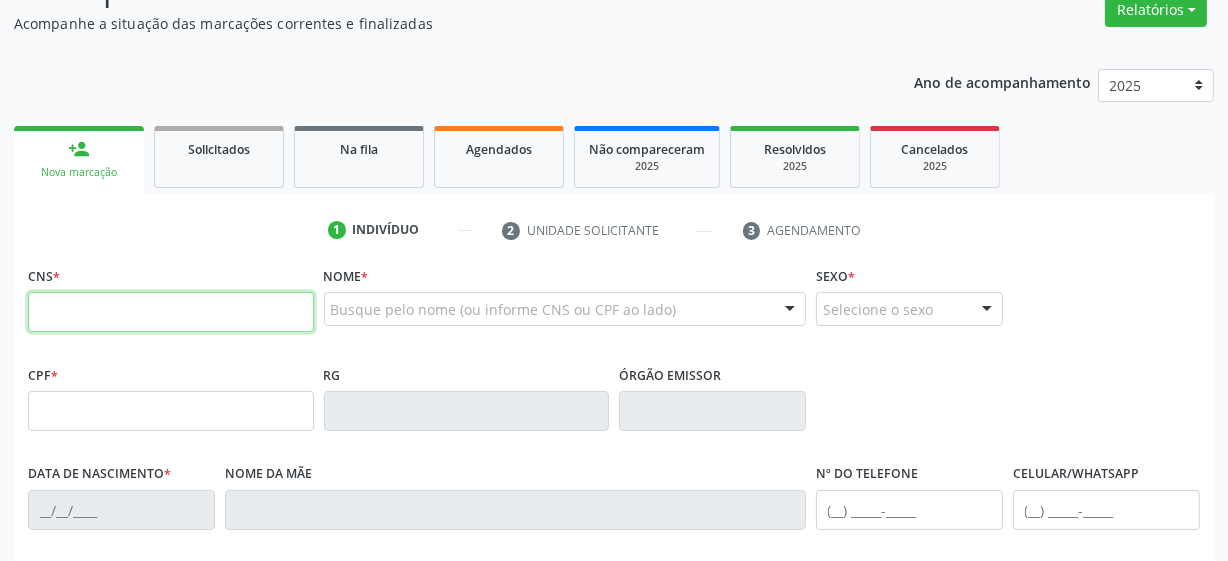 scroll, scrollTop: 181, scrollLeft: 0, axis: vertical 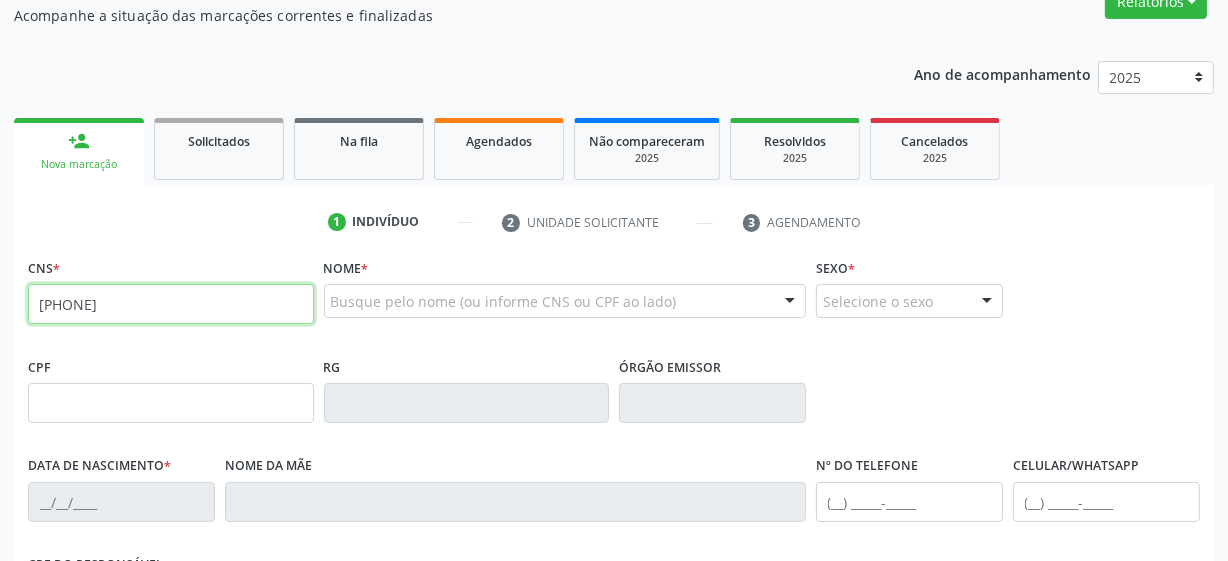 type on "[PHONE]" 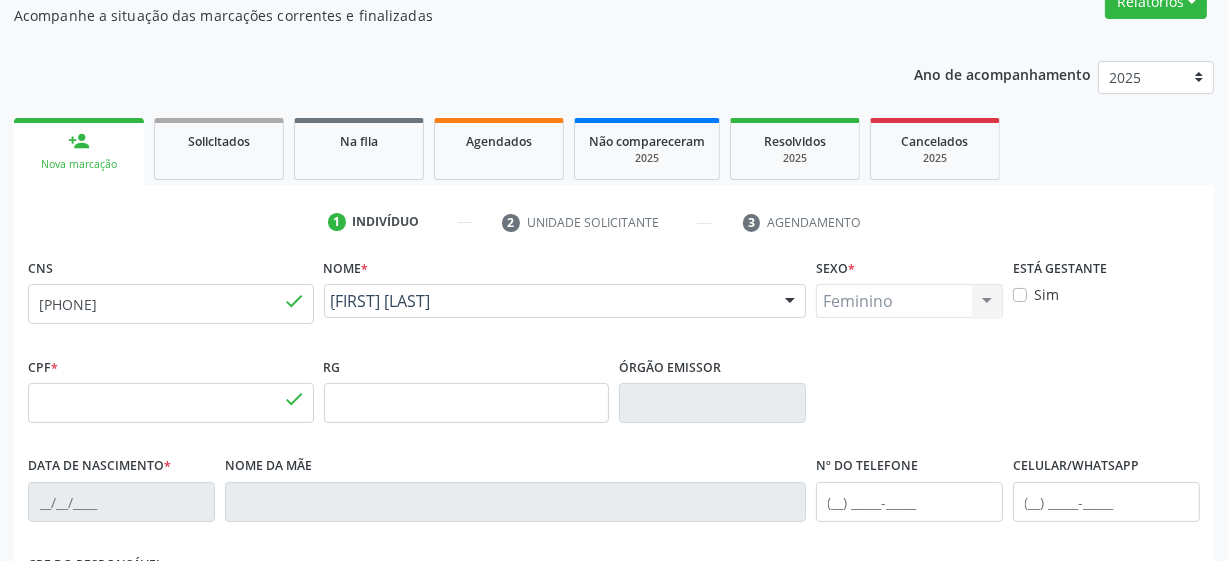 type on "[SSN]" 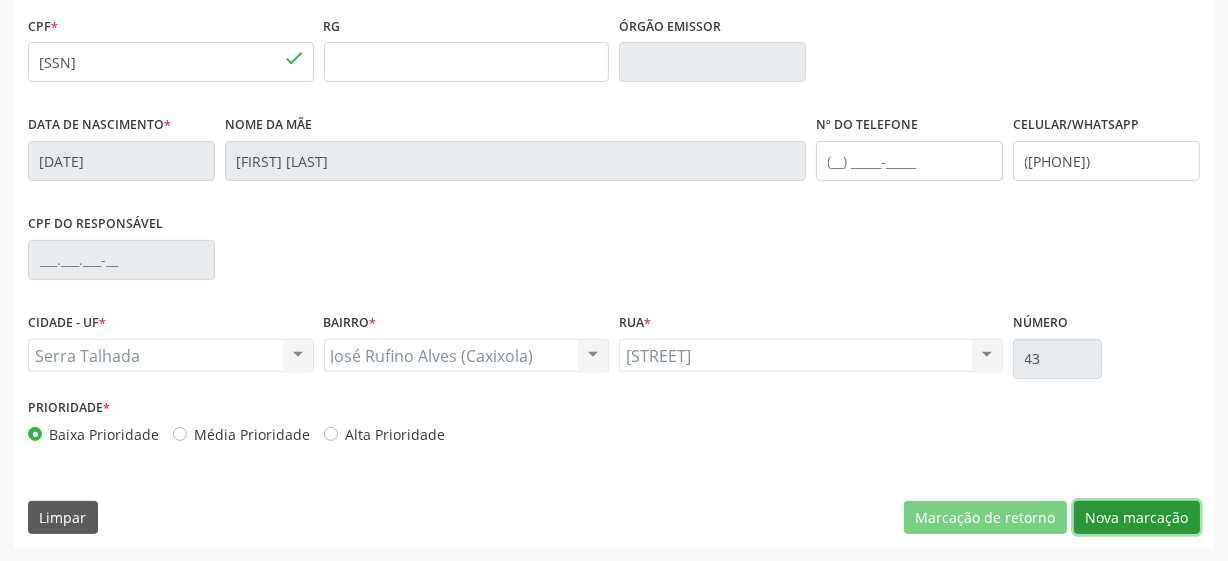 click on "Nova marcação" at bounding box center (1137, 518) 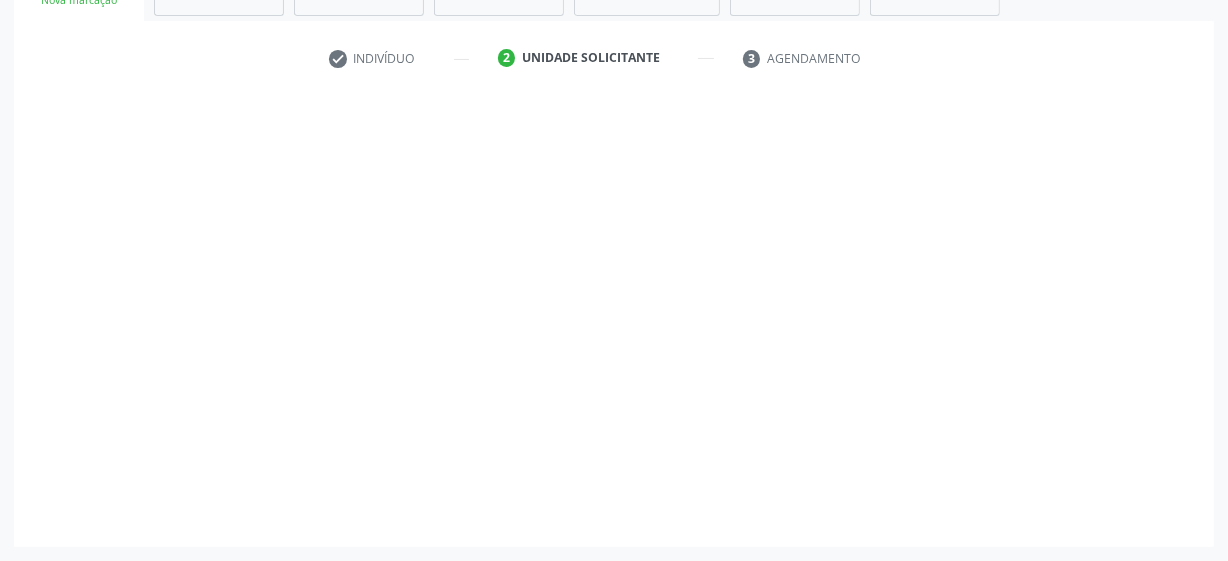scroll, scrollTop: 343, scrollLeft: 0, axis: vertical 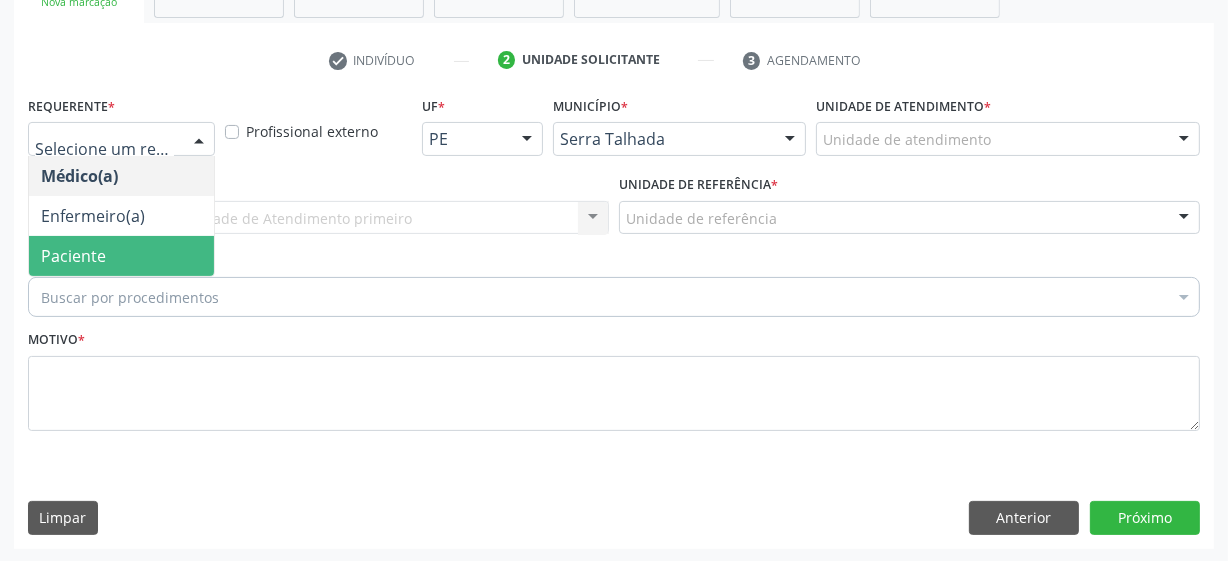 click on "Paciente" at bounding box center (121, 256) 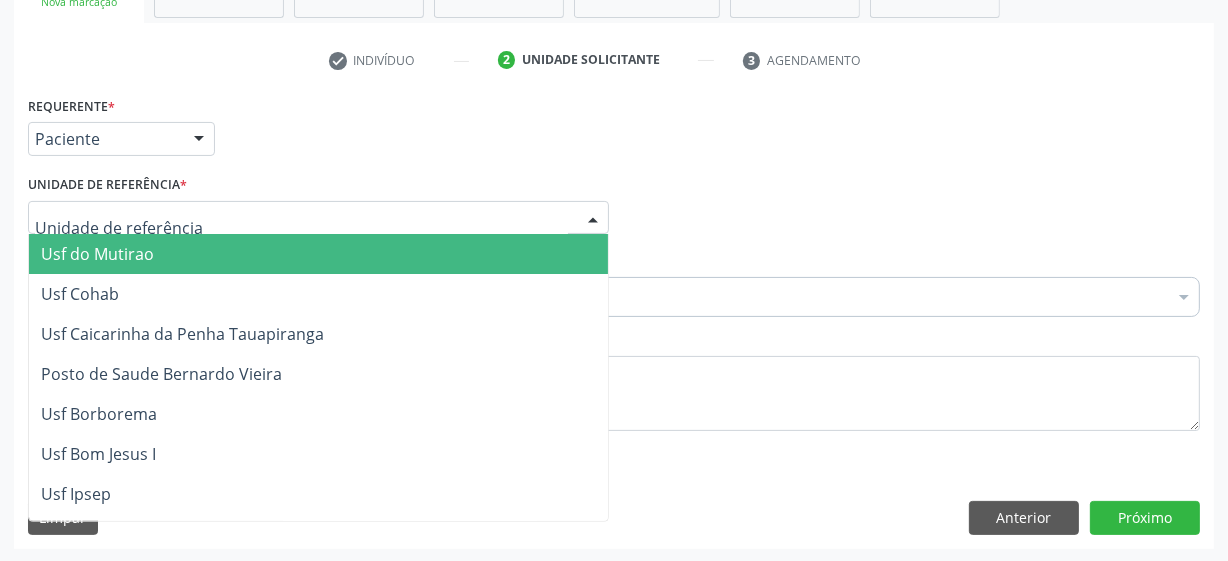 click at bounding box center (318, 218) 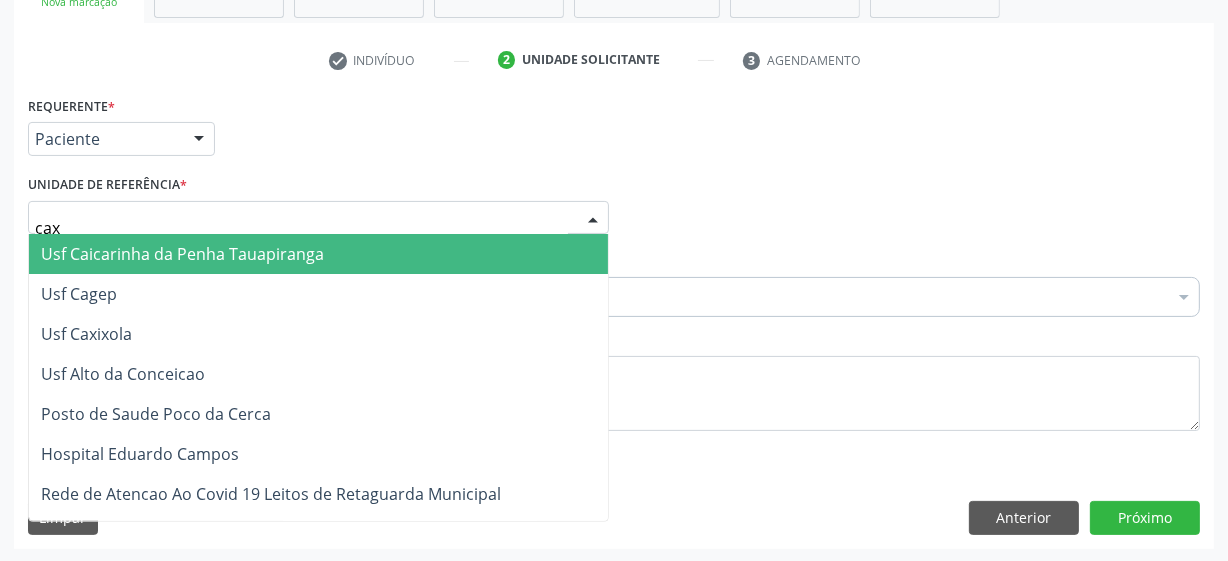 type on "caxi" 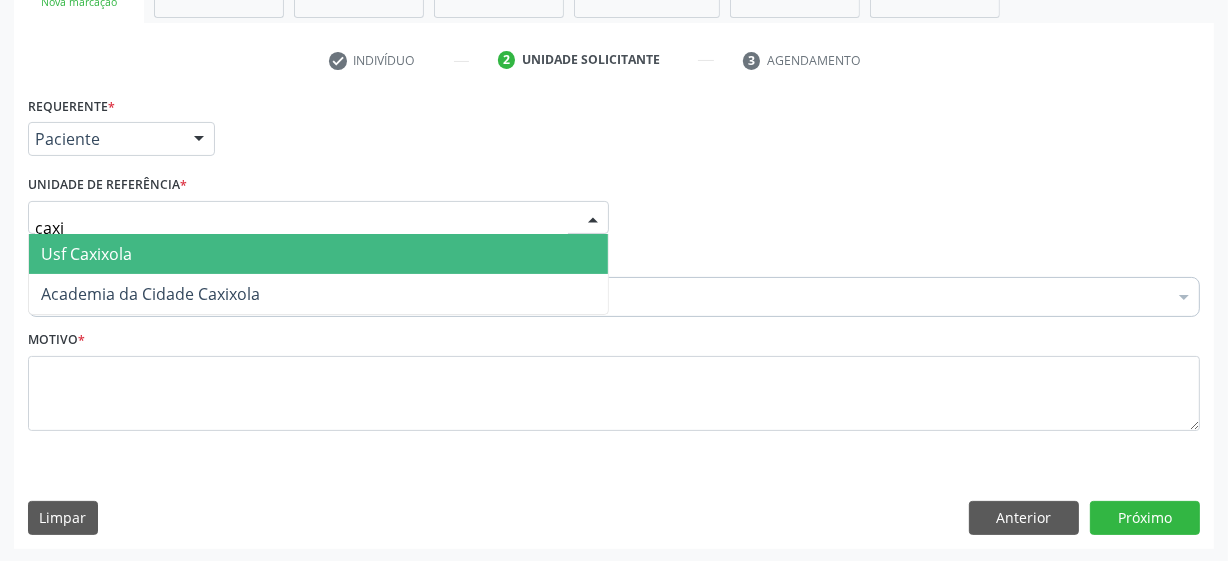 click on "Usf Caxixola" at bounding box center [318, 254] 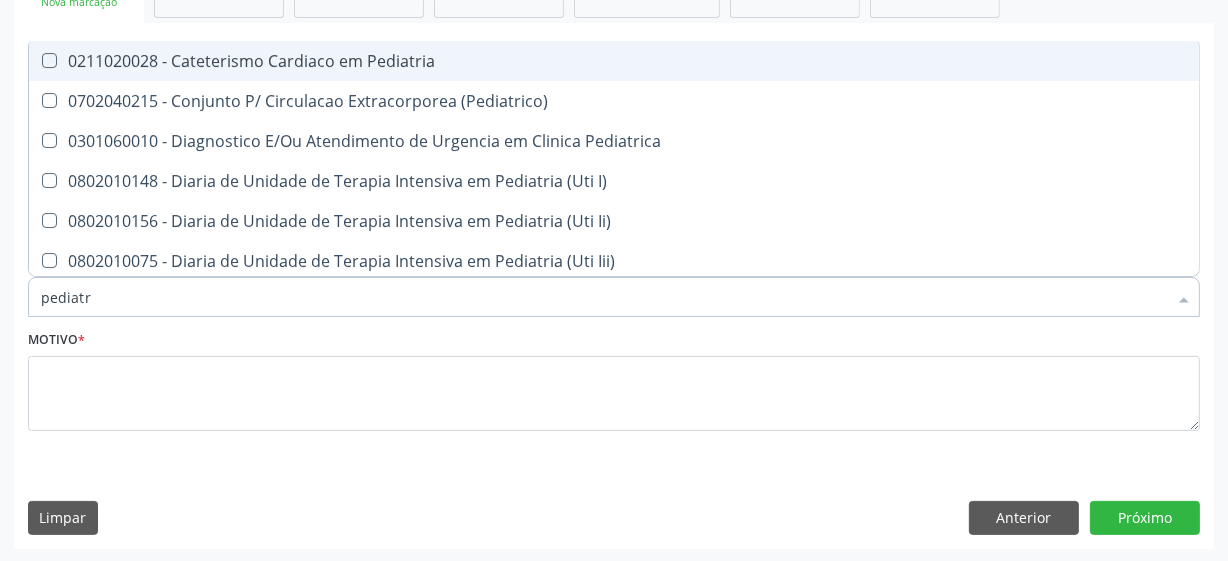 type on "pediatra" 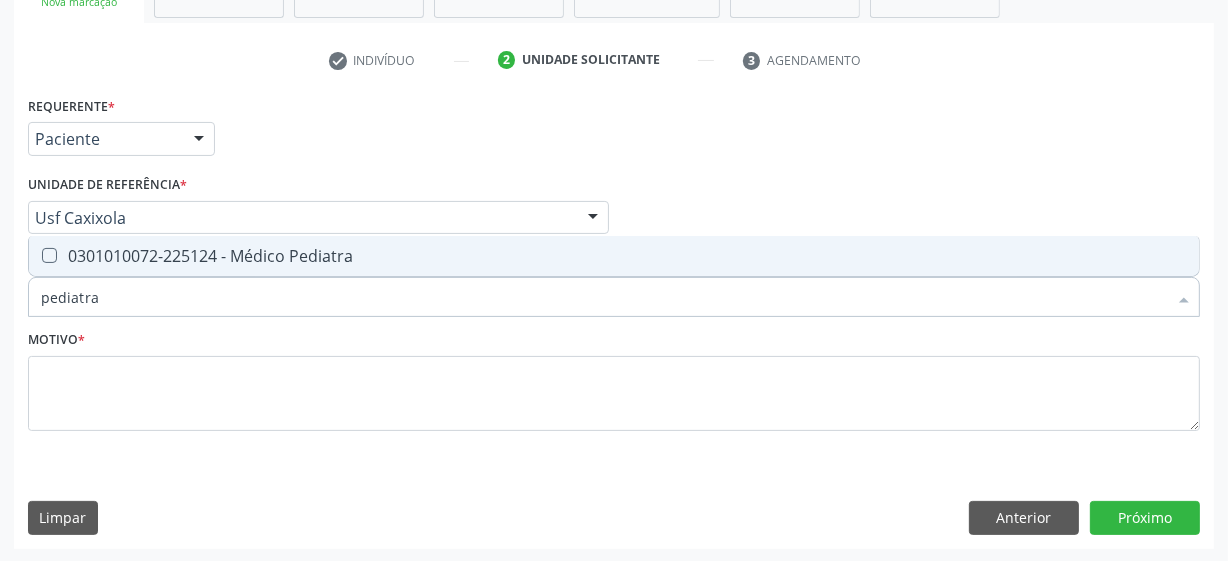 click on "0301010072-225124 - Médico Pediatra" at bounding box center (614, 256) 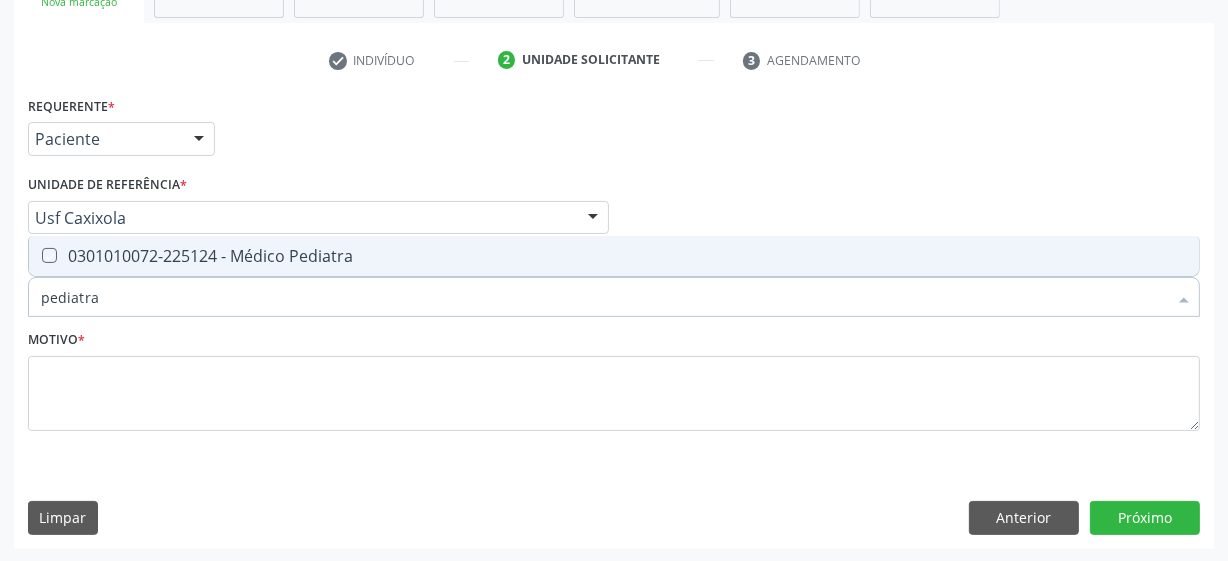 checkbox on "true" 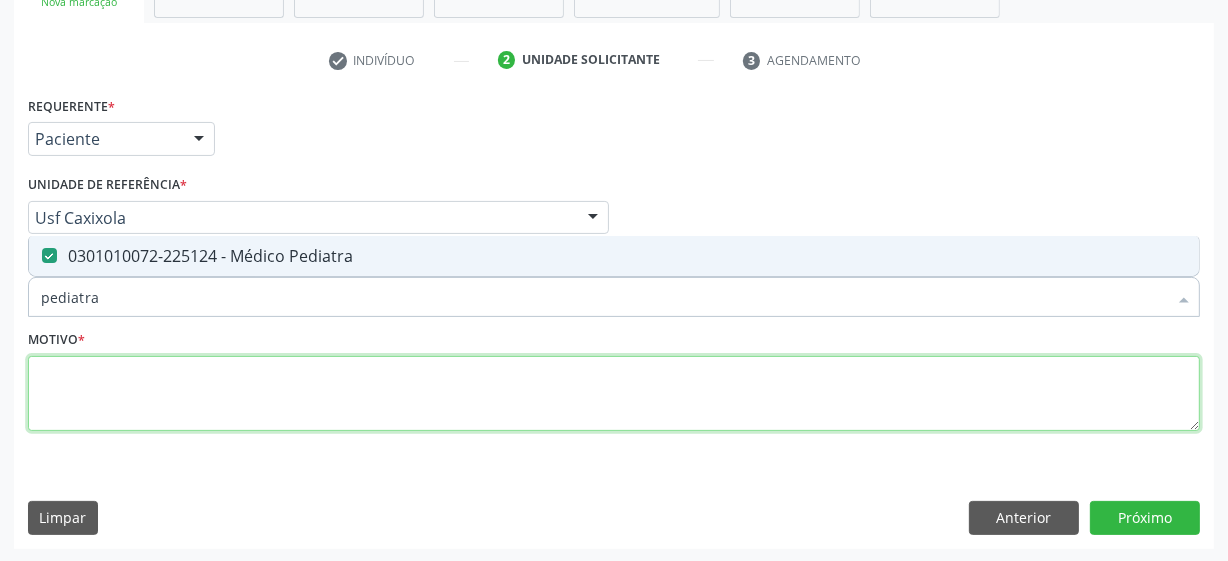 click at bounding box center [614, 394] 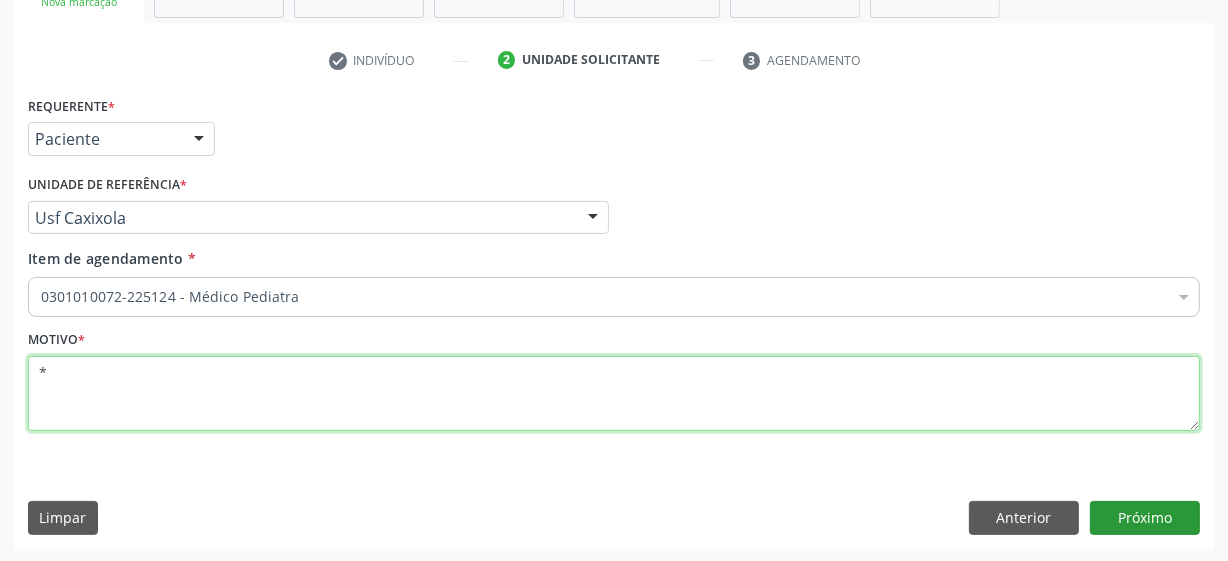 type on "*" 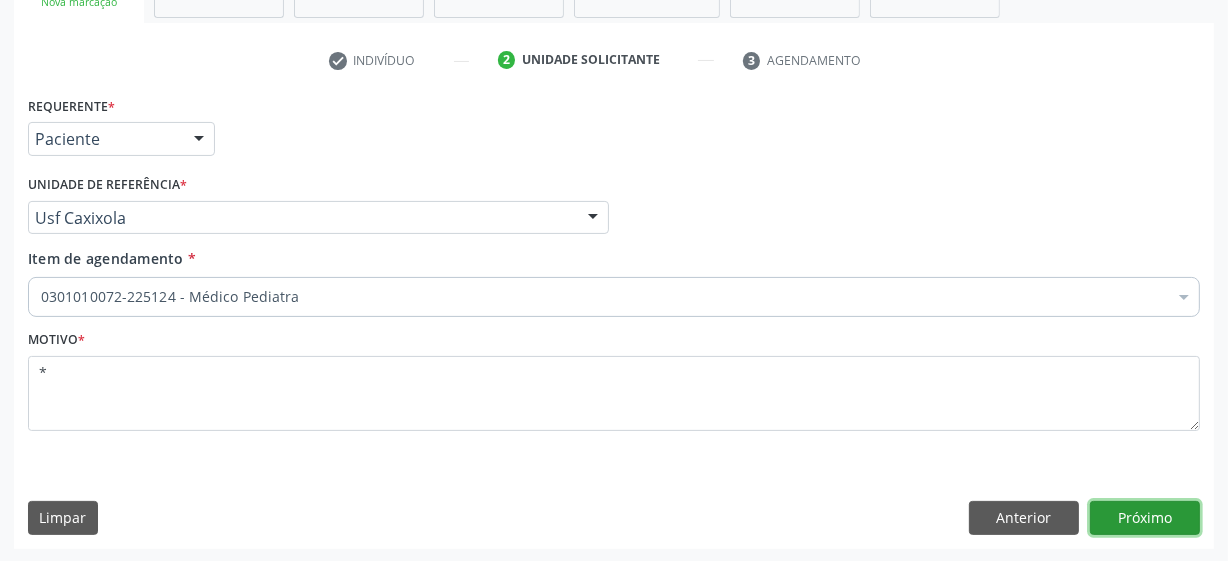 click on "Próximo" at bounding box center [1145, 518] 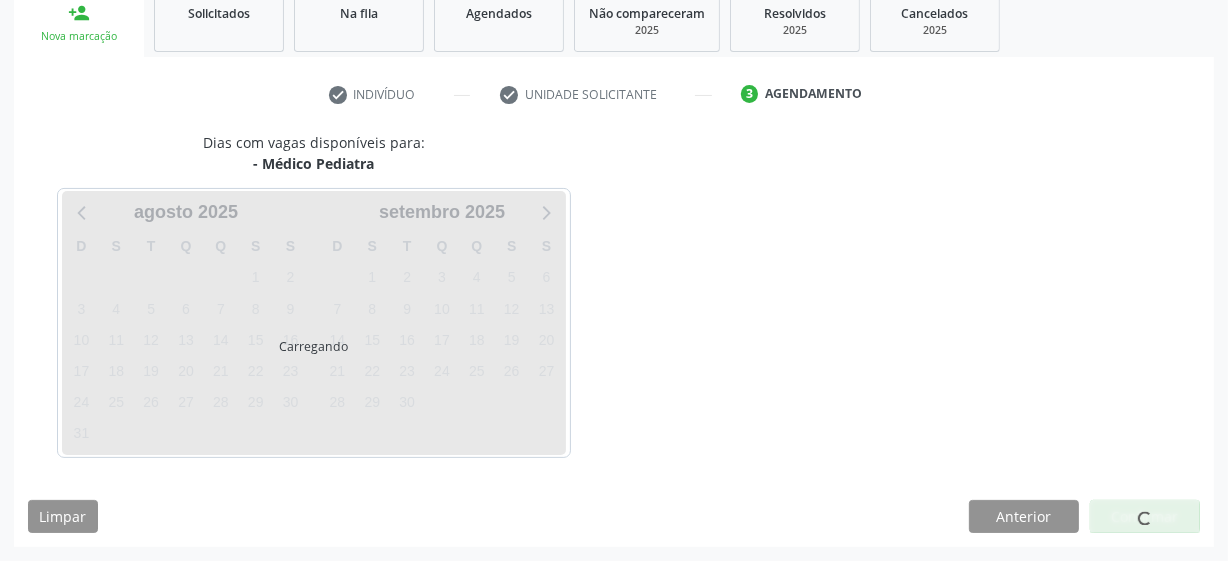 scroll, scrollTop: 308, scrollLeft: 0, axis: vertical 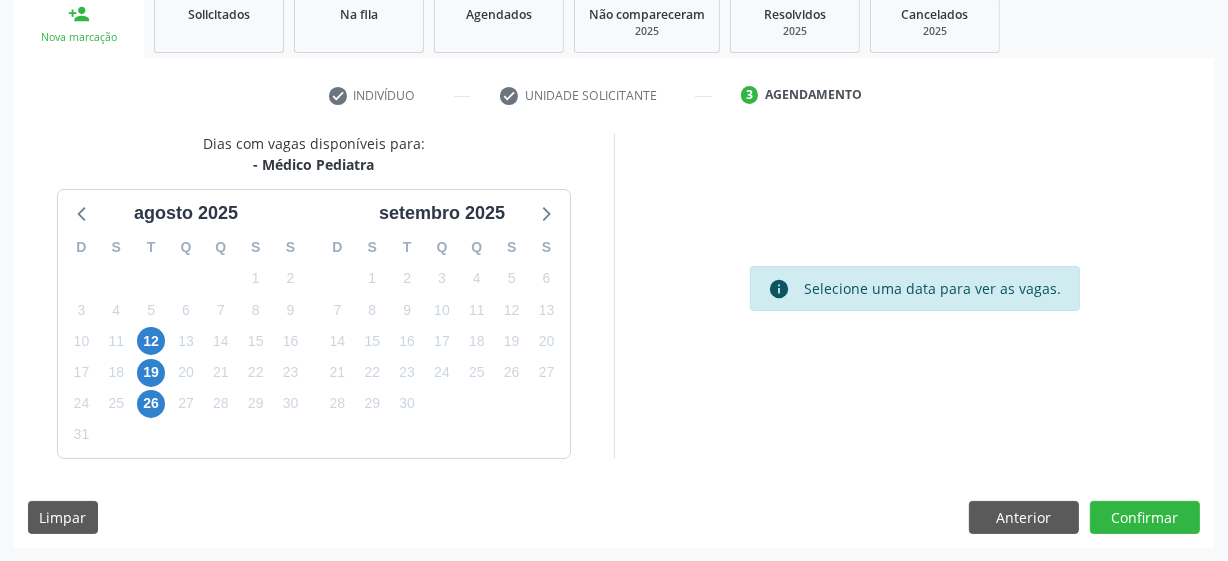 click on "info
Selecione uma data para ver as vagas." at bounding box center (914, 295) 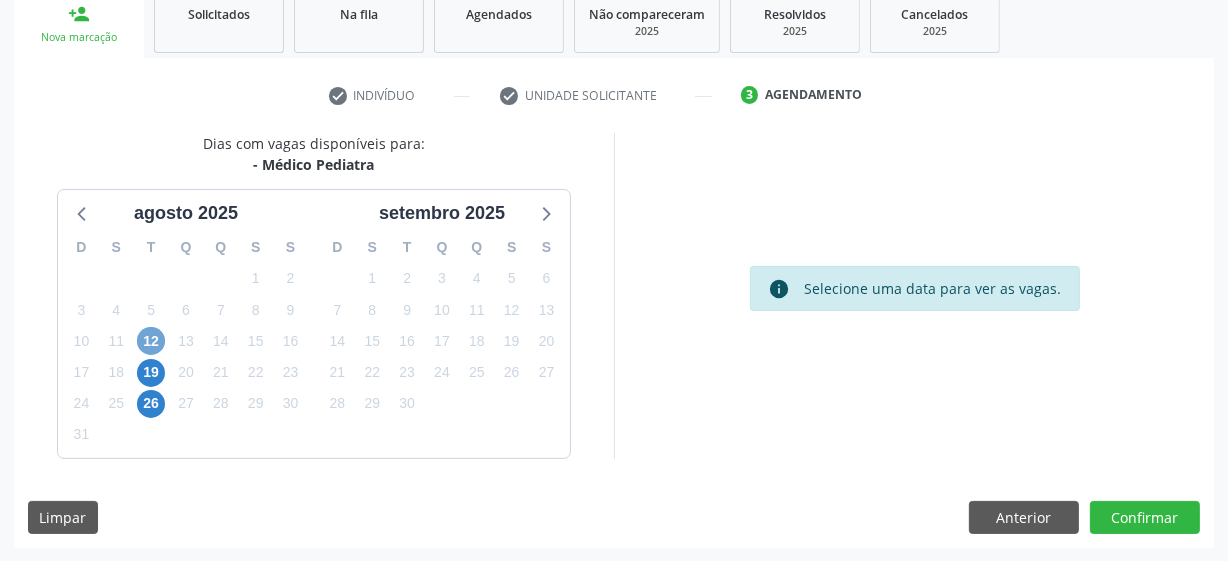 click on "12" at bounding box center (151, 341) 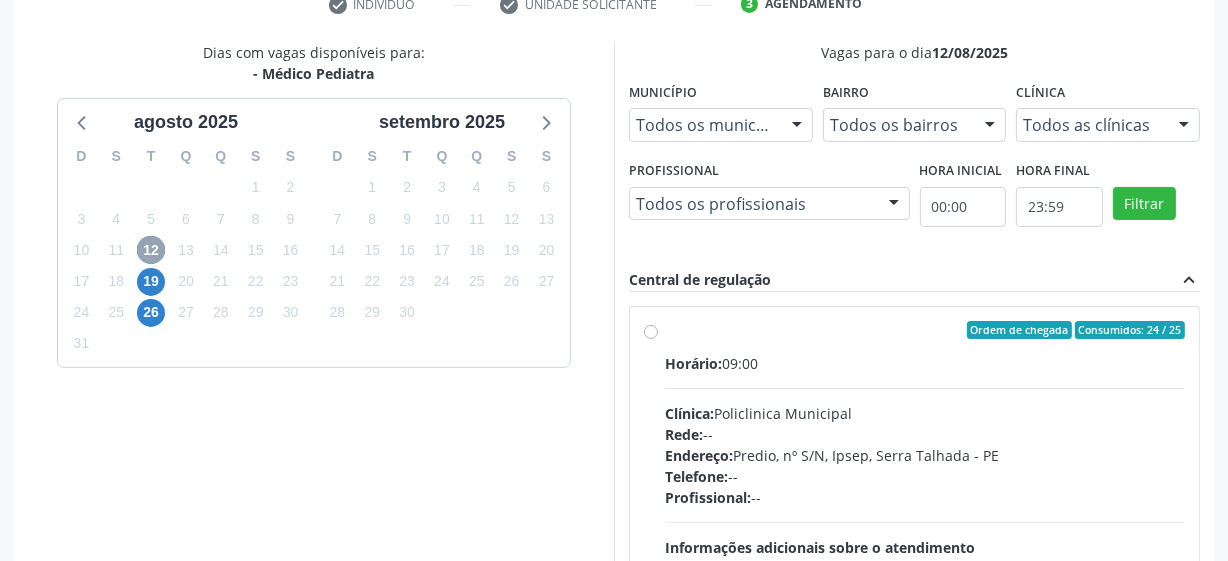 scroll, scrollTop: 490, scrollLeft: 0, axis: vertical 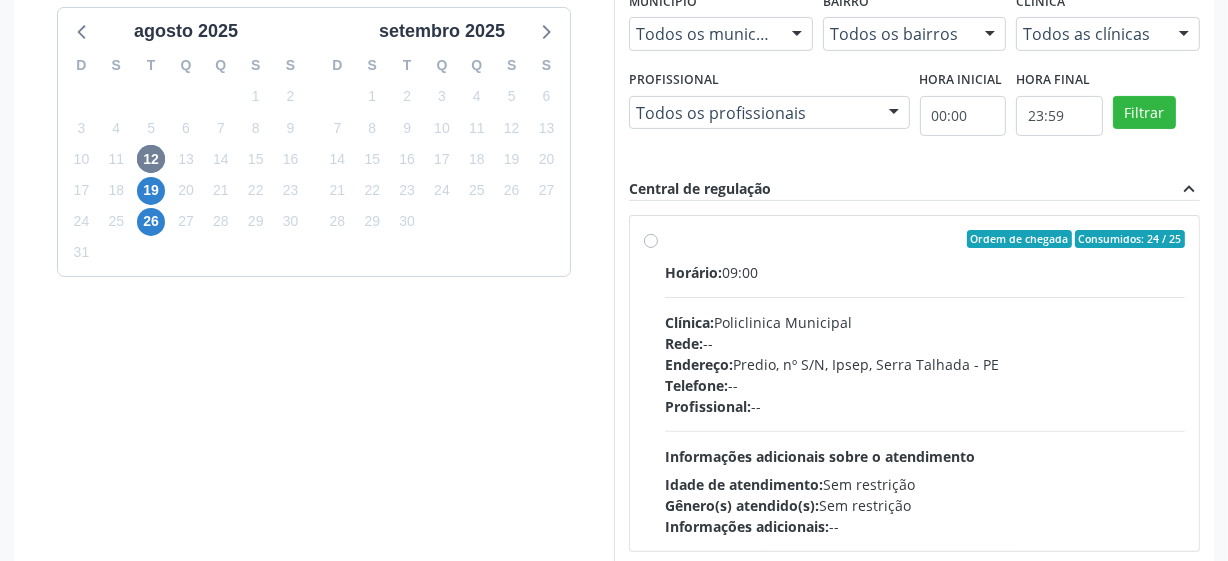 click on "Ordem de chegada
Consumidos: 24 / 25
Horário:   09:00
Clínica:  Policlinica Municipal
Rede:
--
Endereço:   Predio, nº S/N, Ipsep, [CITY] - [STATE]
Telefone:   --
Profissional:
--
Informações adicionais sobre o atendimento
Idade de atendimento:
Sem restrição
Gênero(s) atendido(s):
Sem restrição
Informações adicionais:
--" at bounding box center (925, 383) 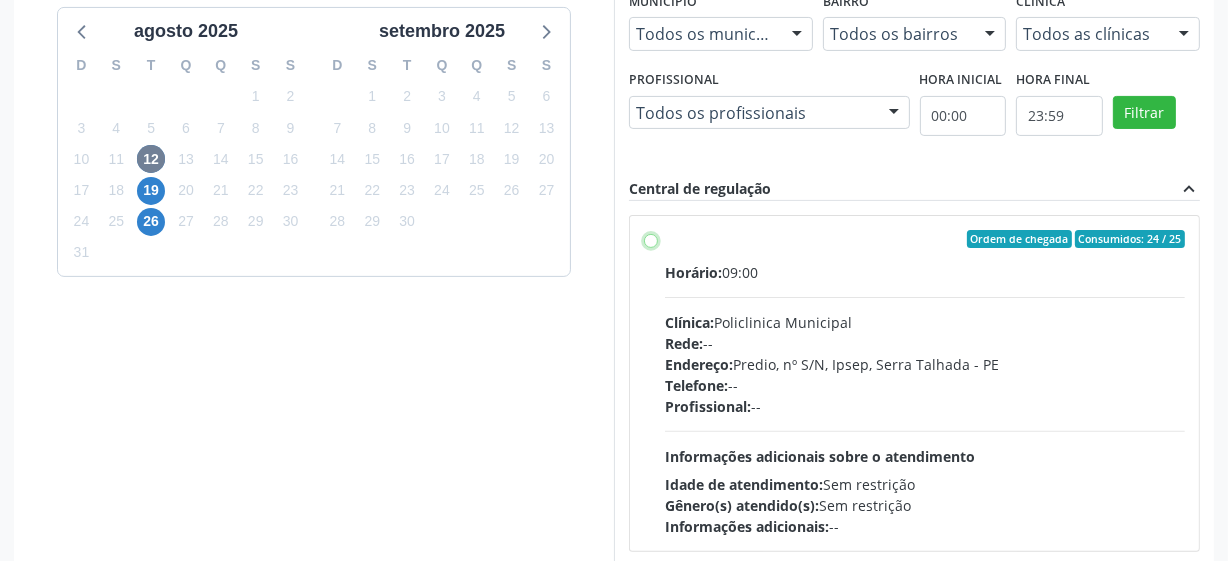 radio on "true" 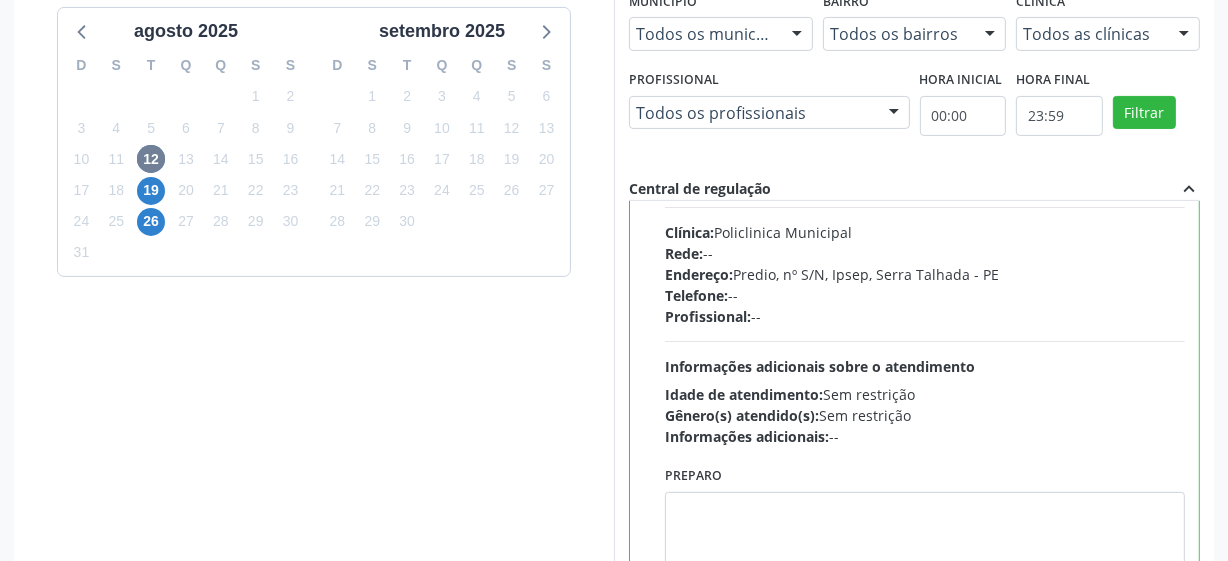 scroll, scrollTop: 0, scrollLeft: 0, axis: both 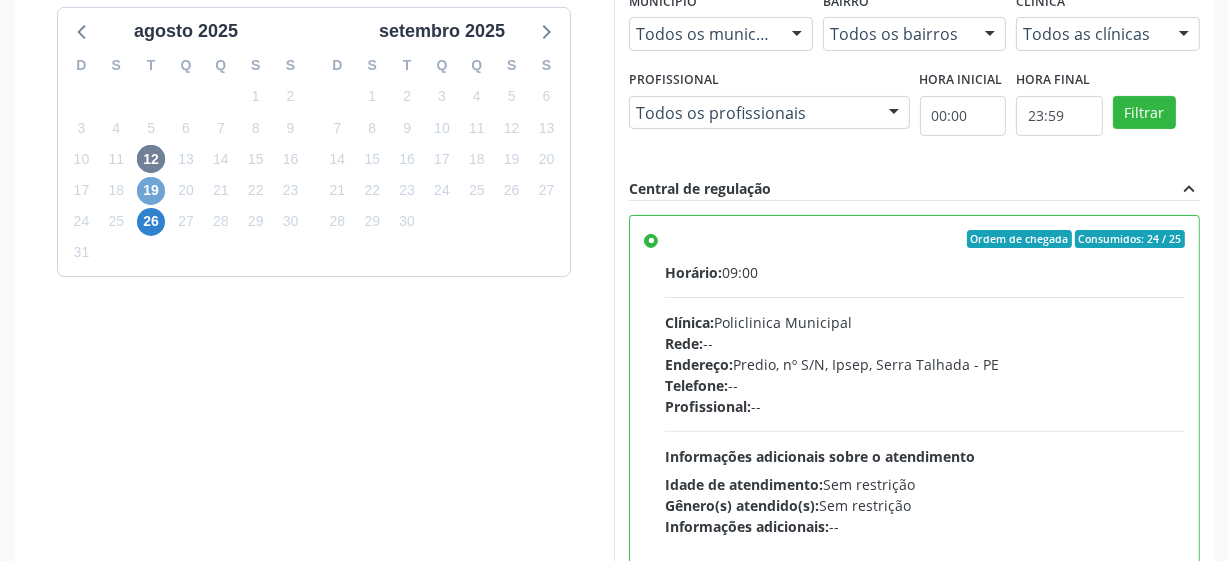 click on "19" at bounding box center [151, 191] 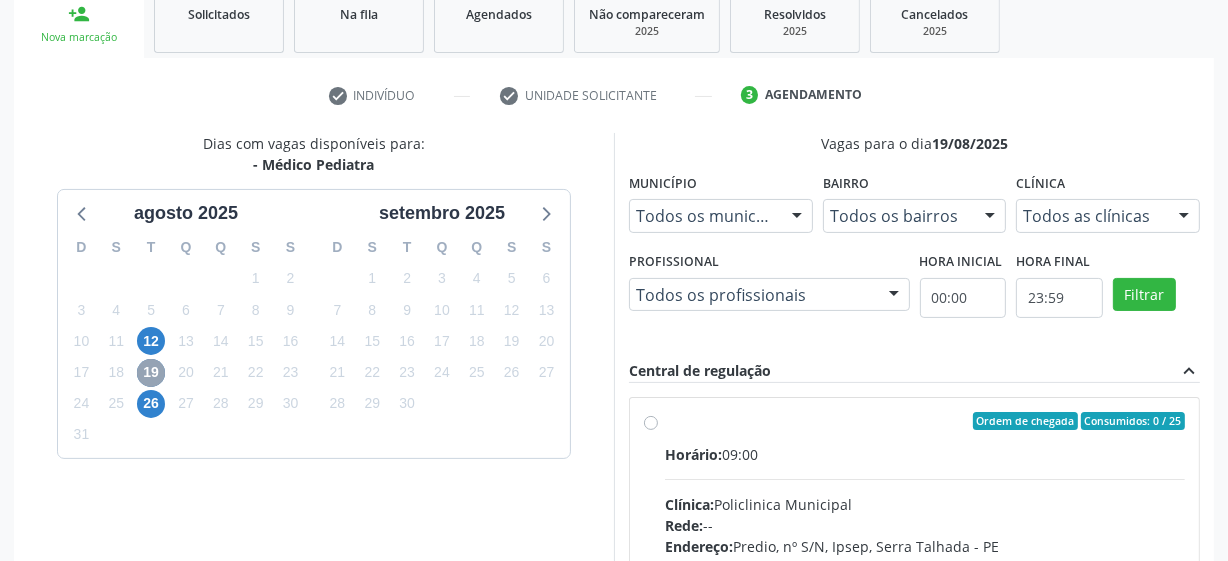 scroll, scrollTop: 490, scrollLeft: 0, axis: vertical 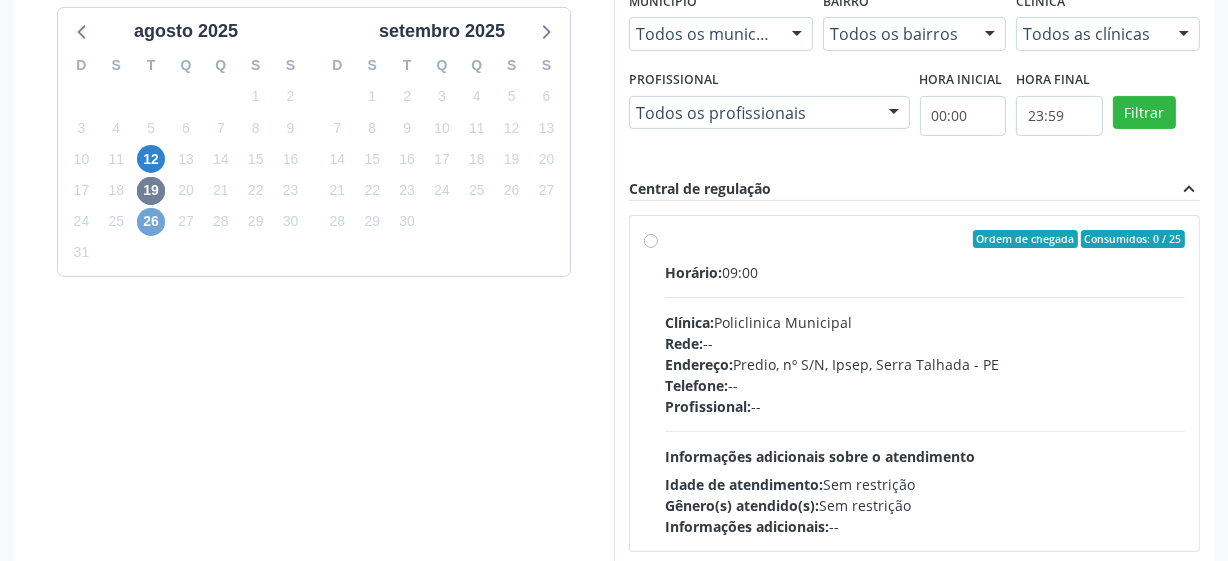click on "26" at bounding box center (151, 222) 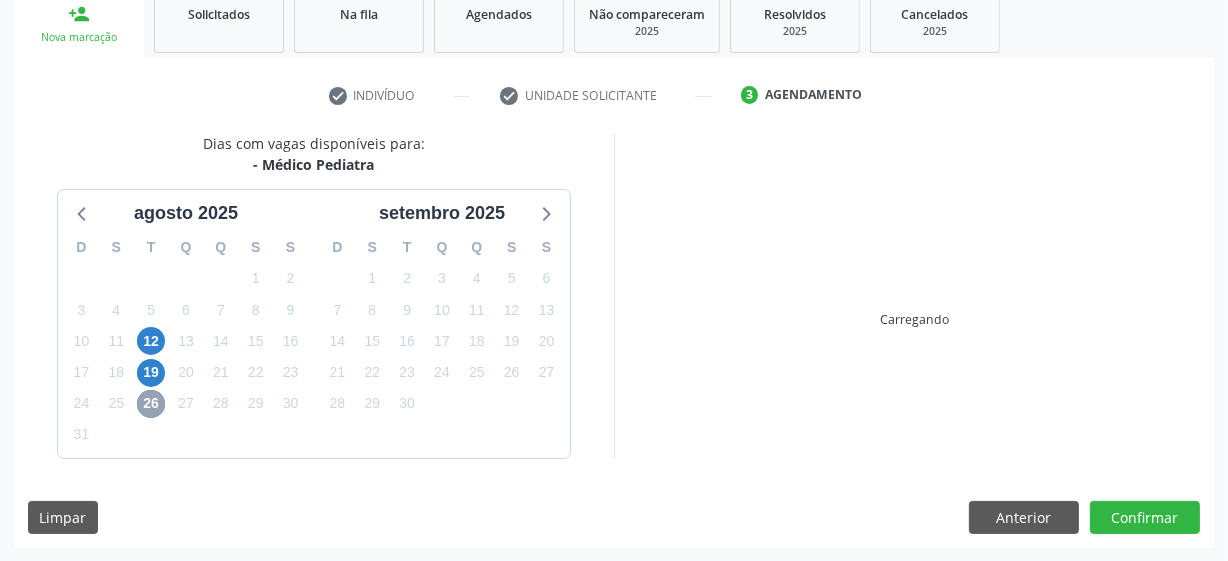 scroll, scrollTop: 490, scrollLeft: 0, axis: vertical 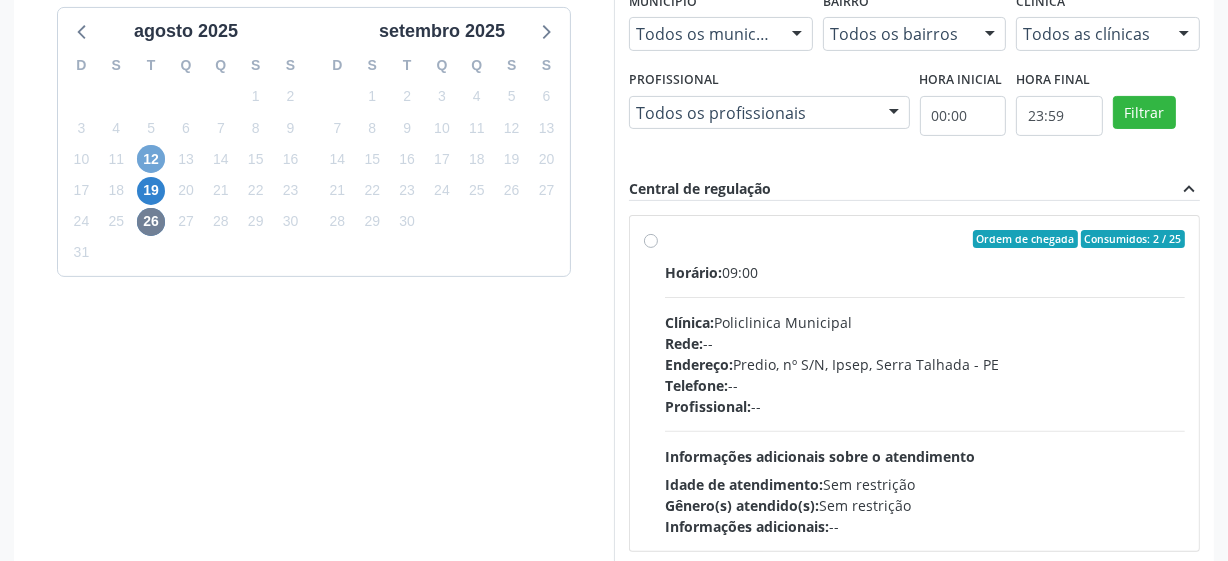 click on "12" at bounding box center (151, 159) 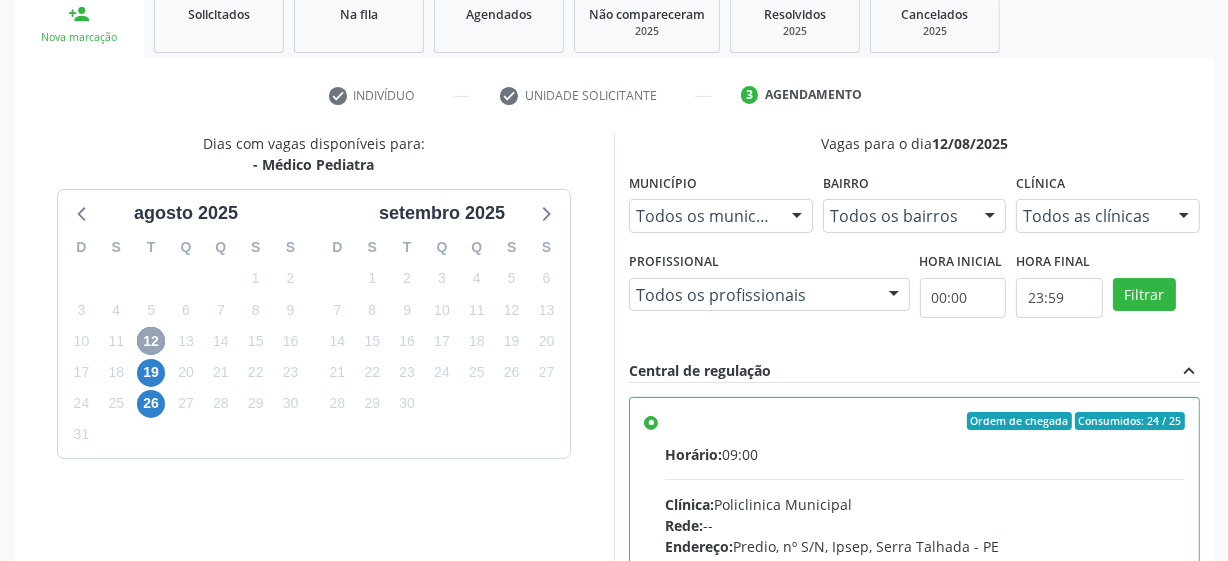 scroll, scrollTop: 490, scrollLeft: 0, axis: vertical 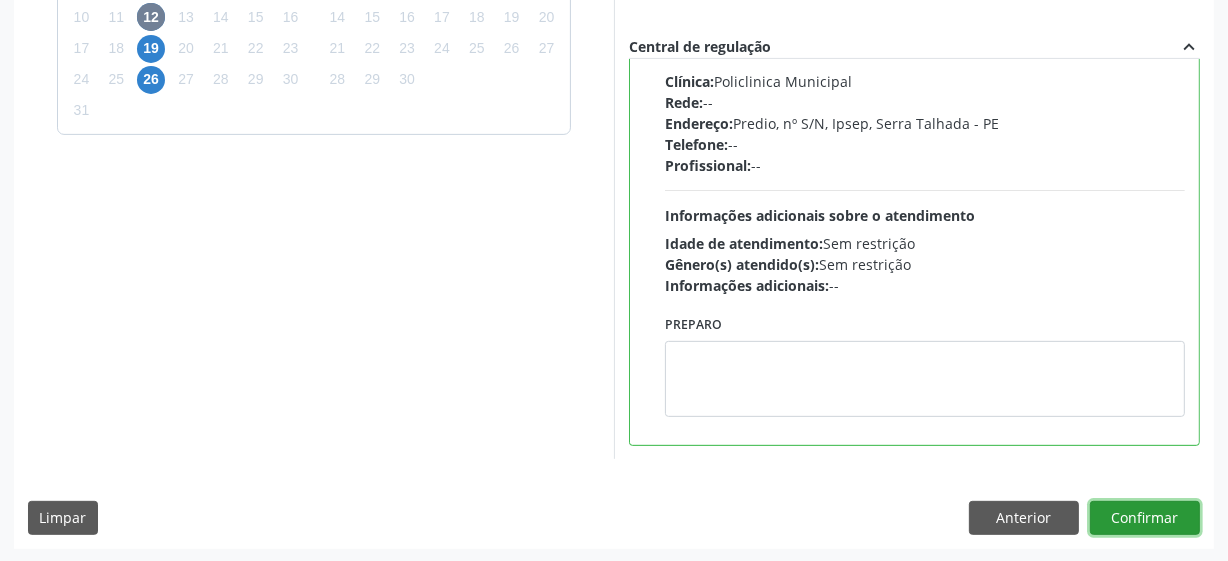 click on "Confirmar" at bounding box center [1145, 518] 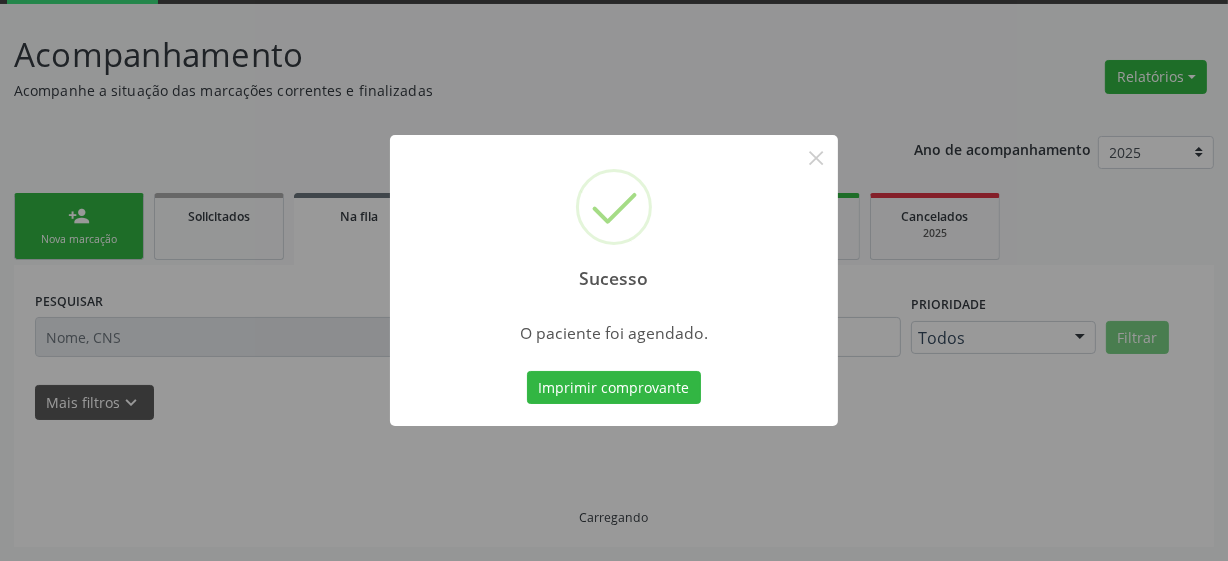 scroll, scrollTop: 105, scrollLeft: 0, axis: vertical 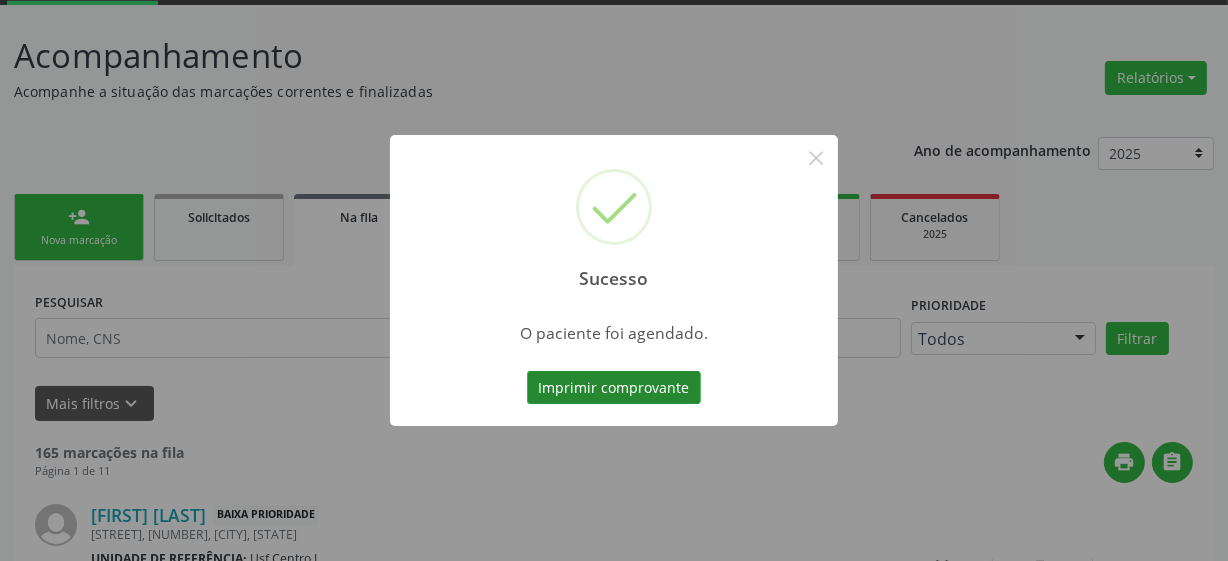 click on "Imprimir comprovante" at bounding box center [614, 388] 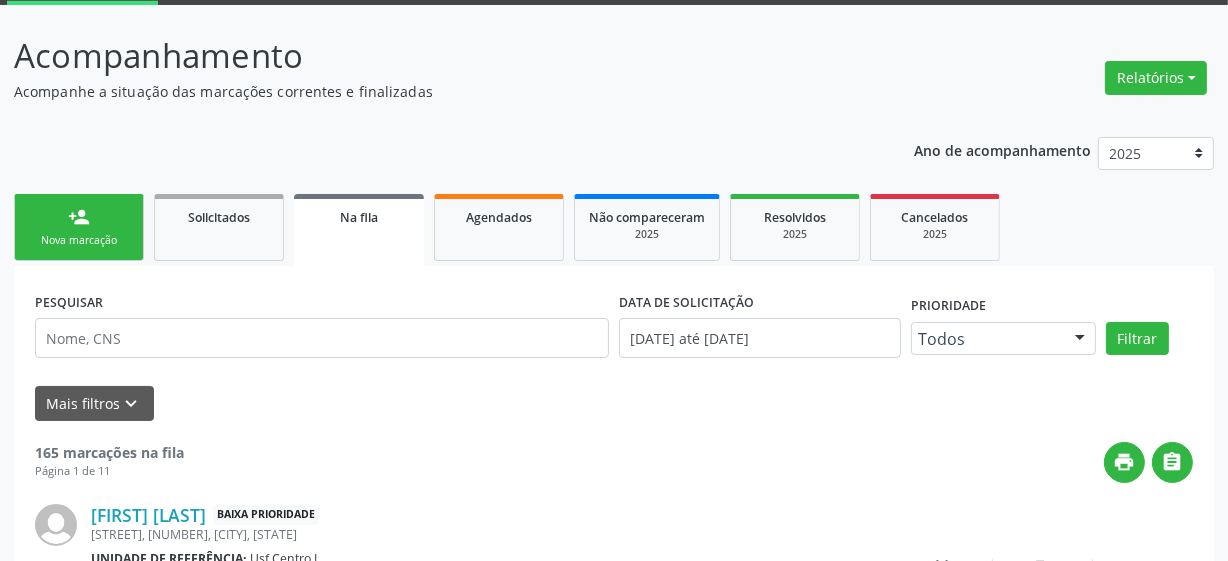 click on "Nova marcação" at bounding box center [79, 240] 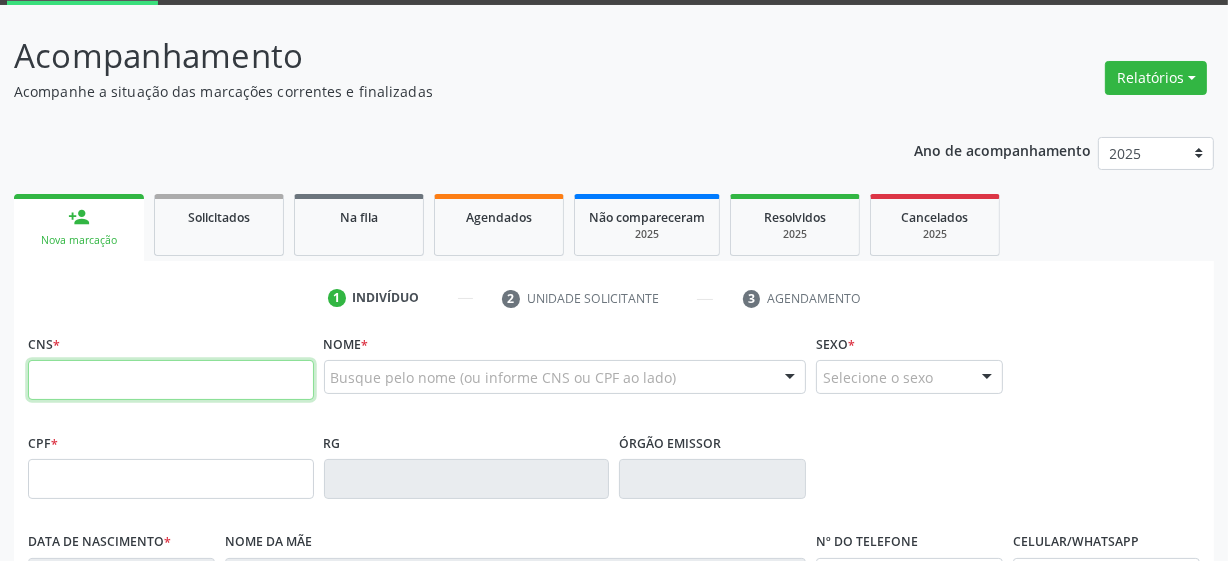 click at bounding box center (171, 380) 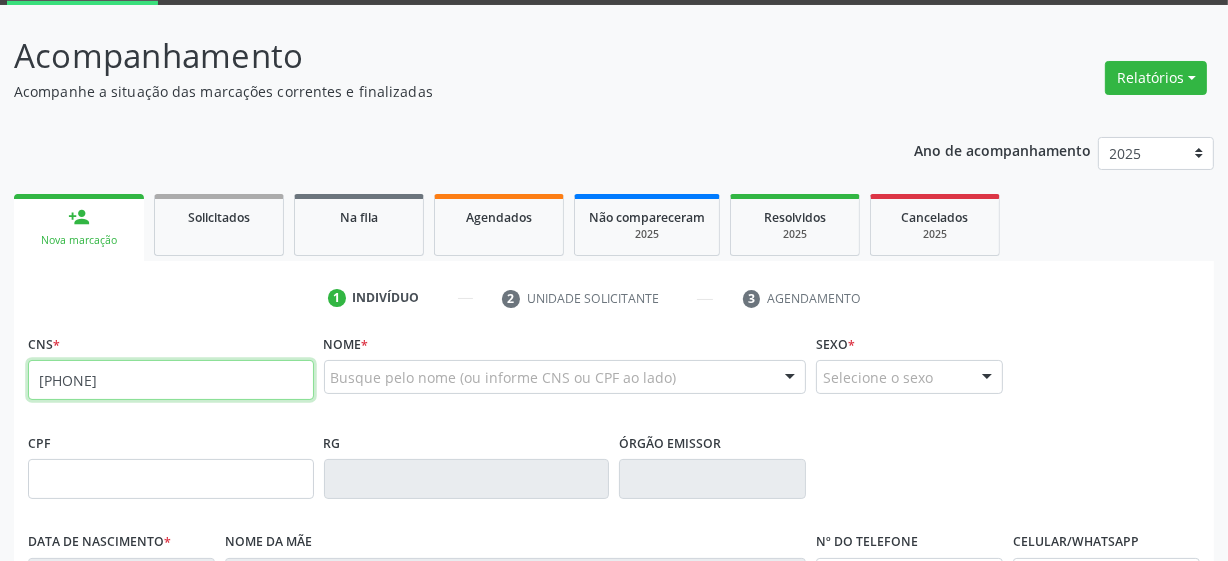 type on "[PHONE]" 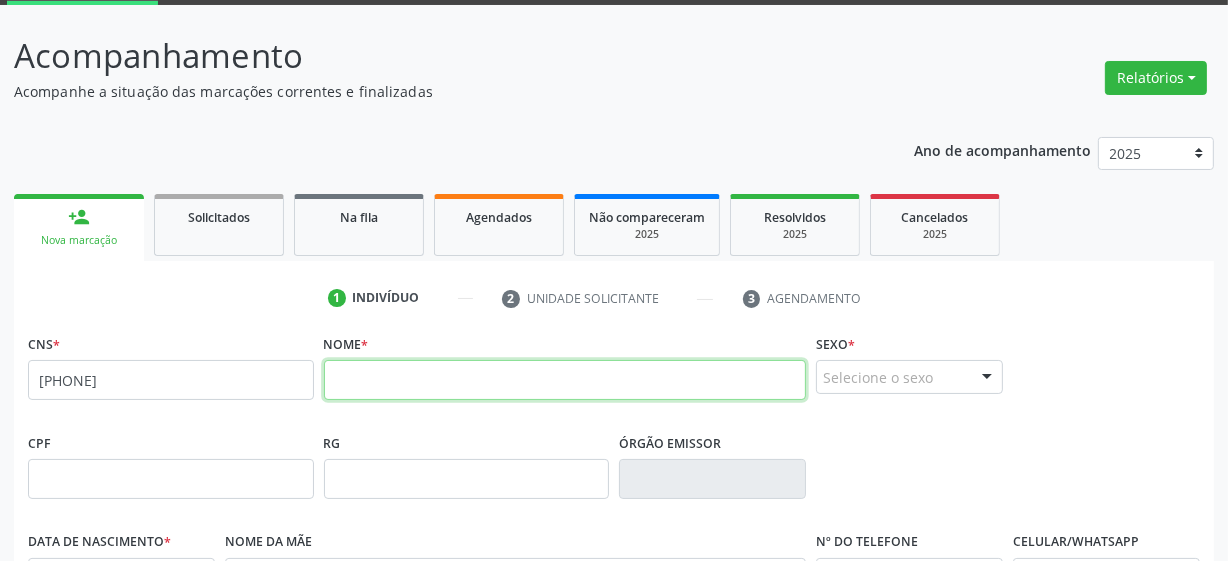 click at bounding box center [565, 380] 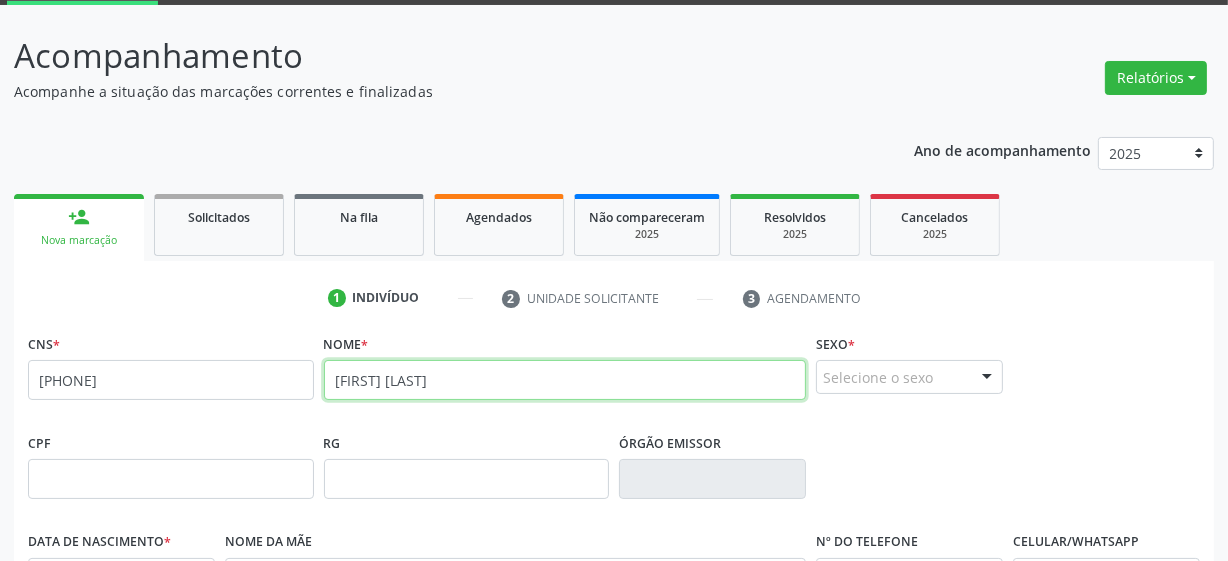 type on "[FIRST] [LAST]" 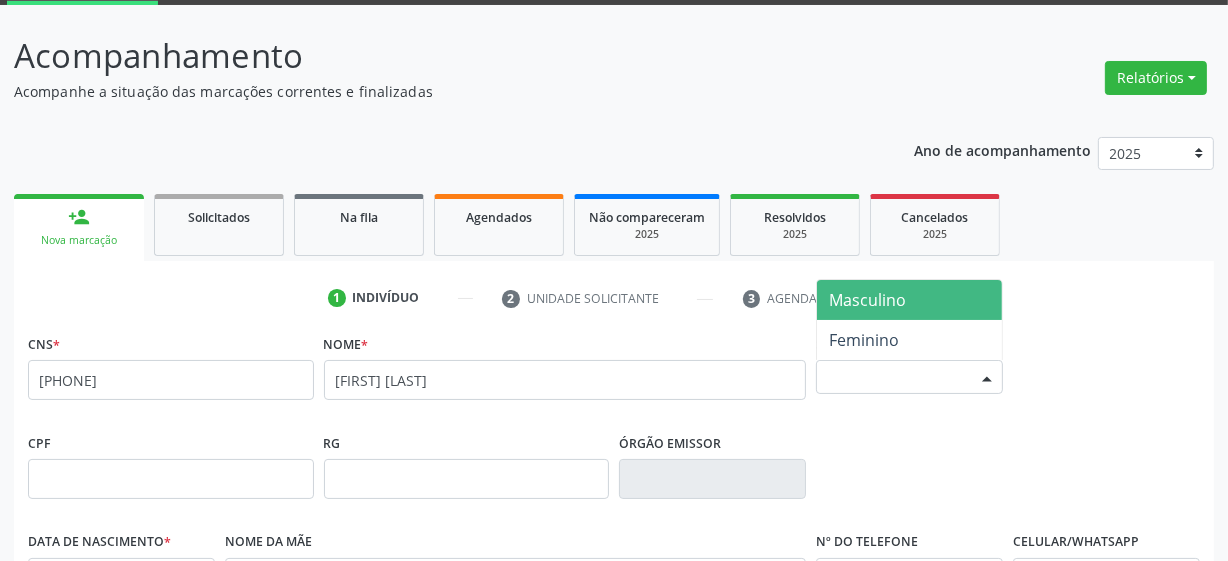 click at bounding box center [987, 378] 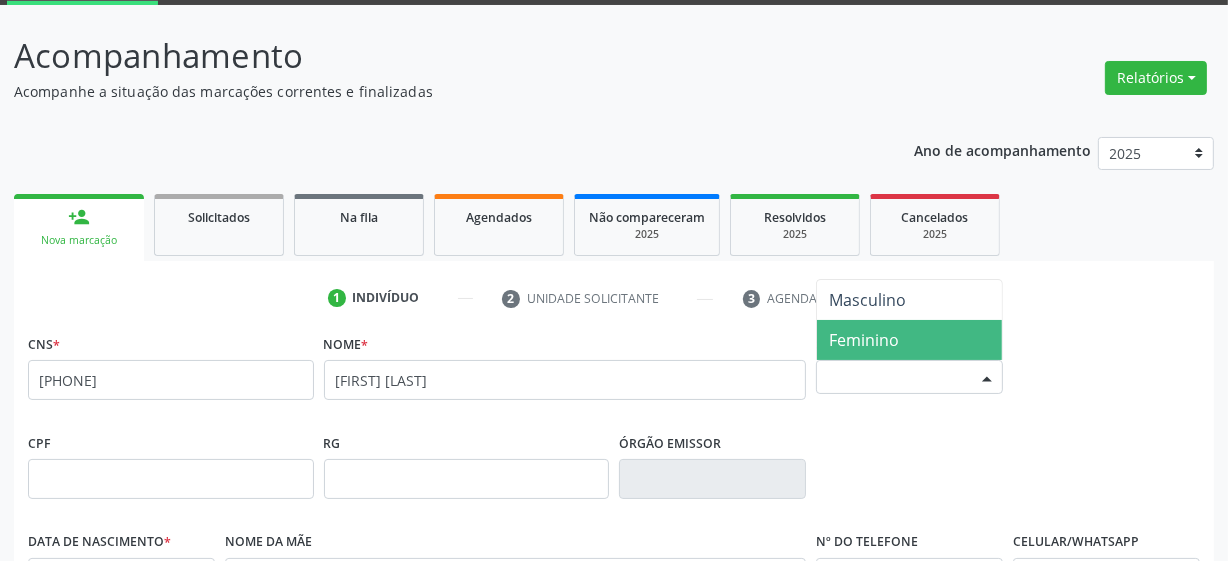 click on "Feminino" at bounding box center (909, 340) 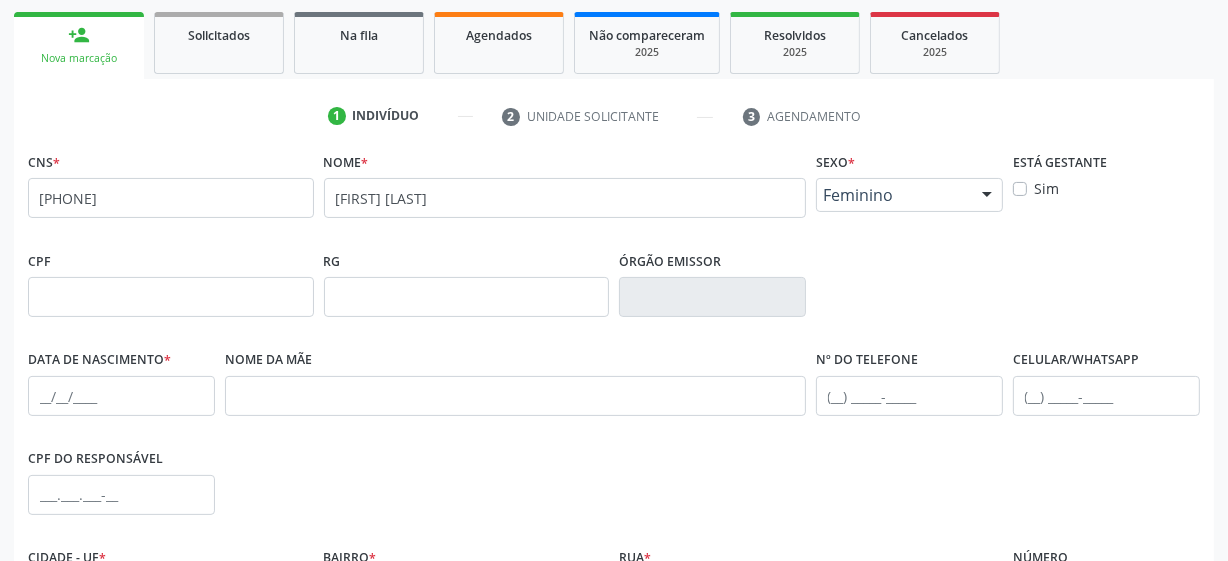 scroll, scrollTop: 378, scrollLeft: 0, axis: vertical 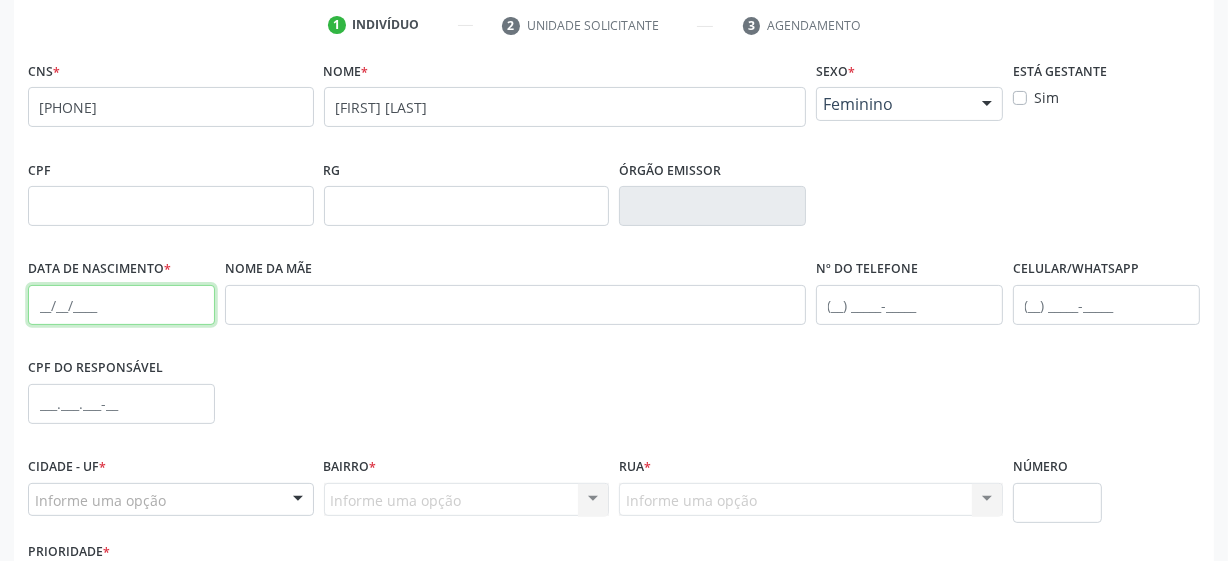 click at bounding box center [121, 305] 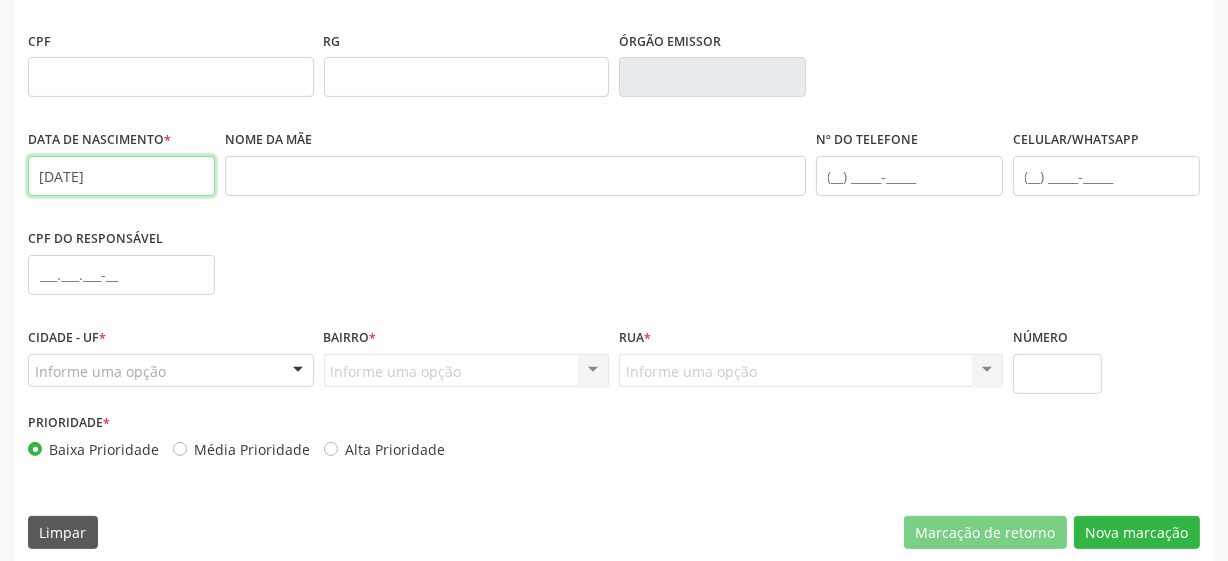 scroll, scrollTop: 522, scrollLeft: 0, axis: vertical 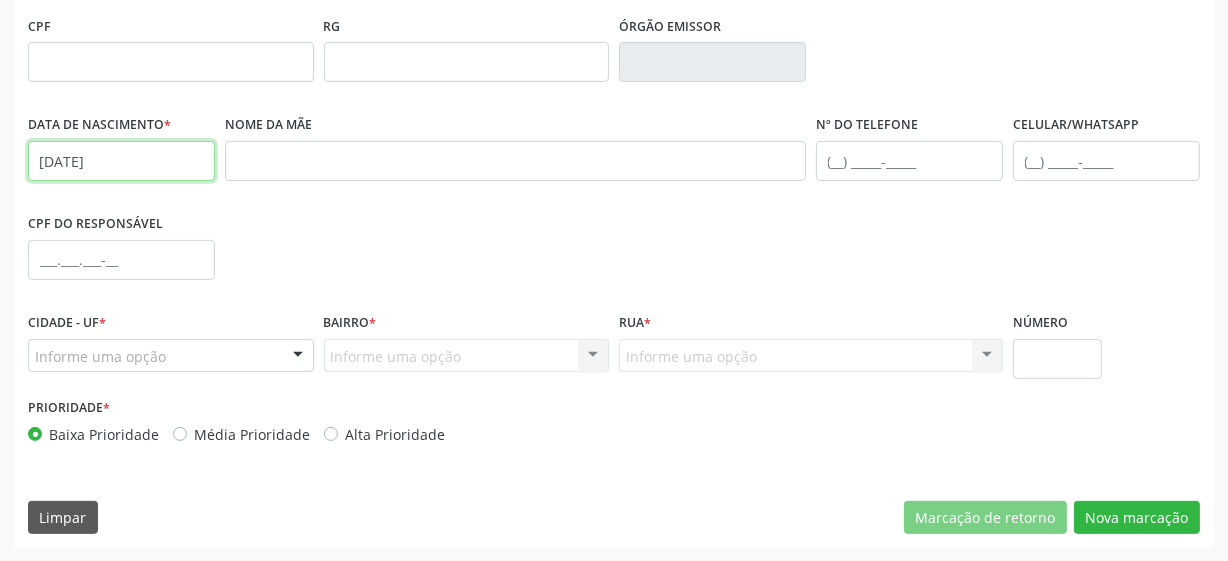 type on "[DATE]" 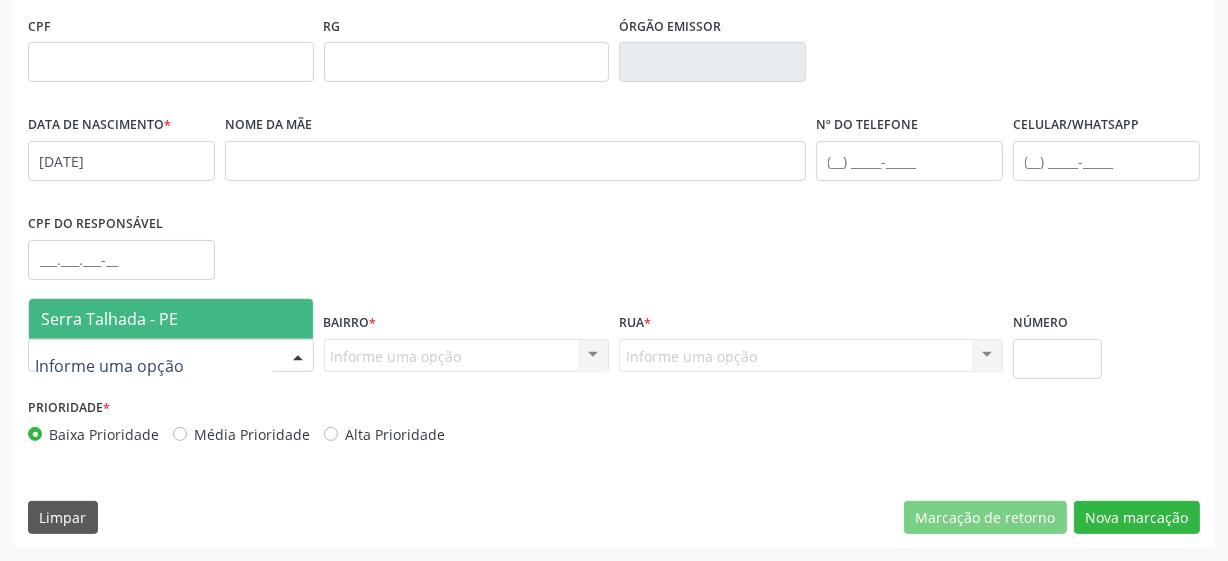 click on "Serra Talhada - PE" at bounding box center (109, 319) 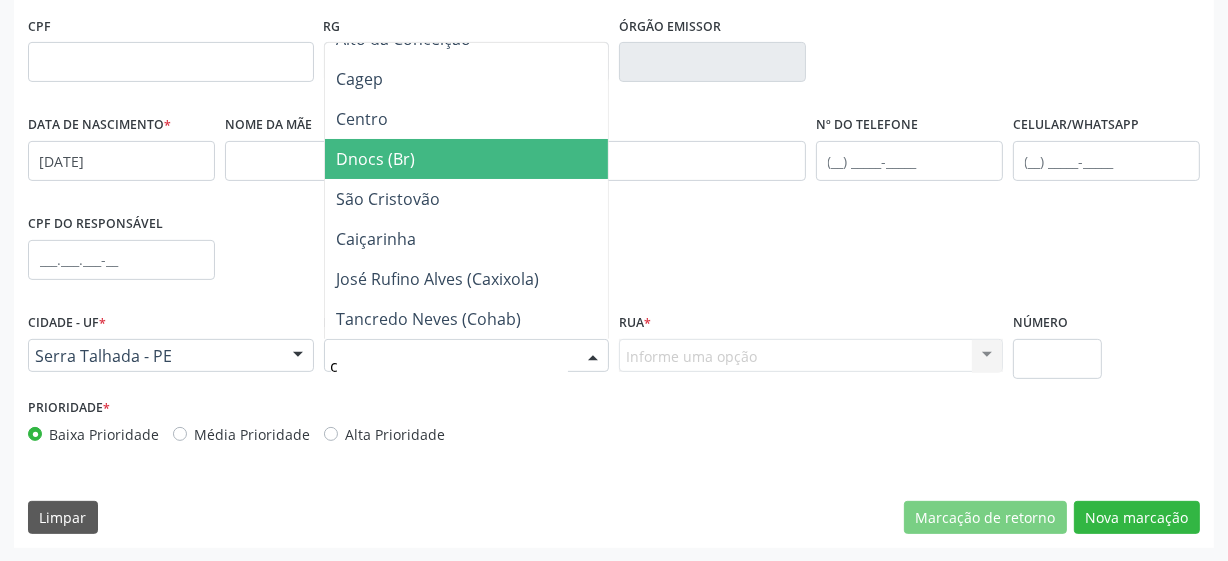 scroll, scrollTop: 0, scrollLeft: 0, axis: both 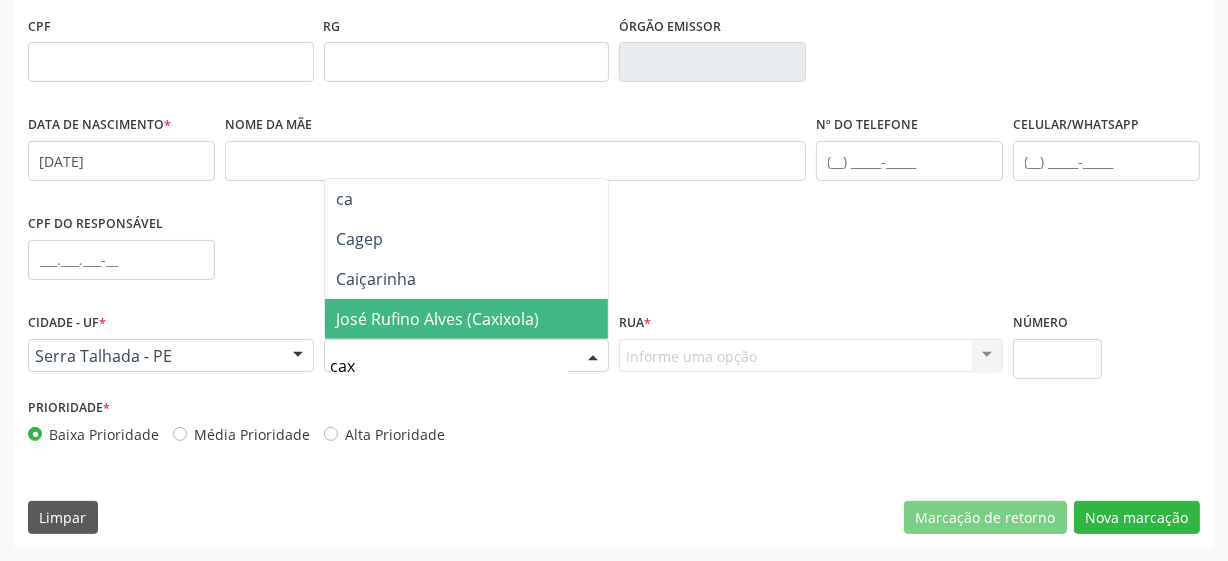 type on "caxi" 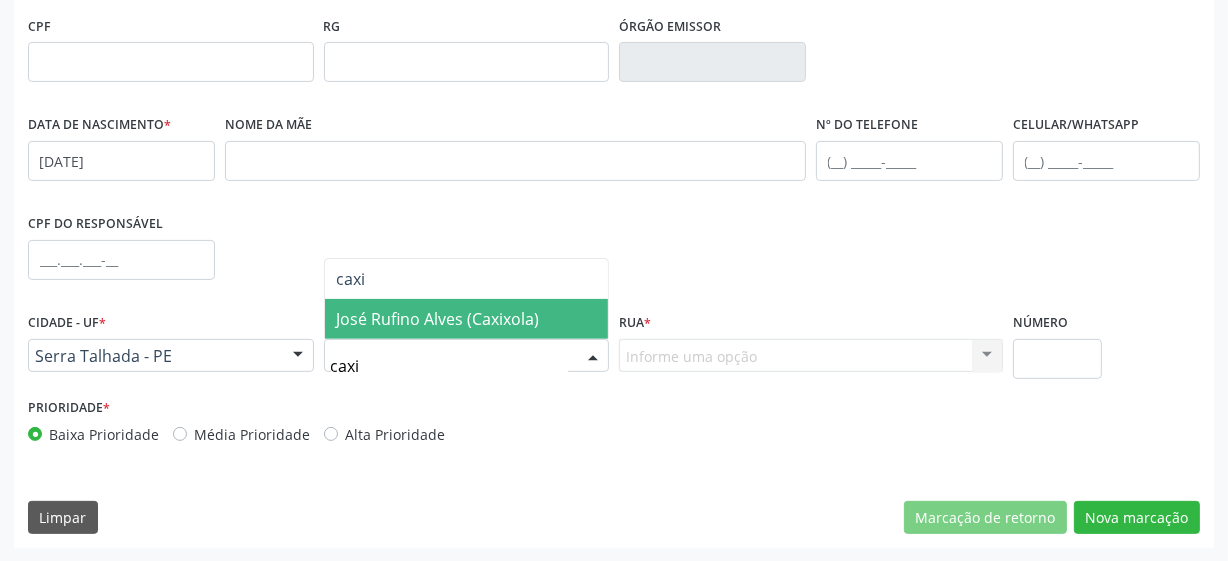 click on "José Rufino Alves (Caxixola)" at bounding box center [438, 319] 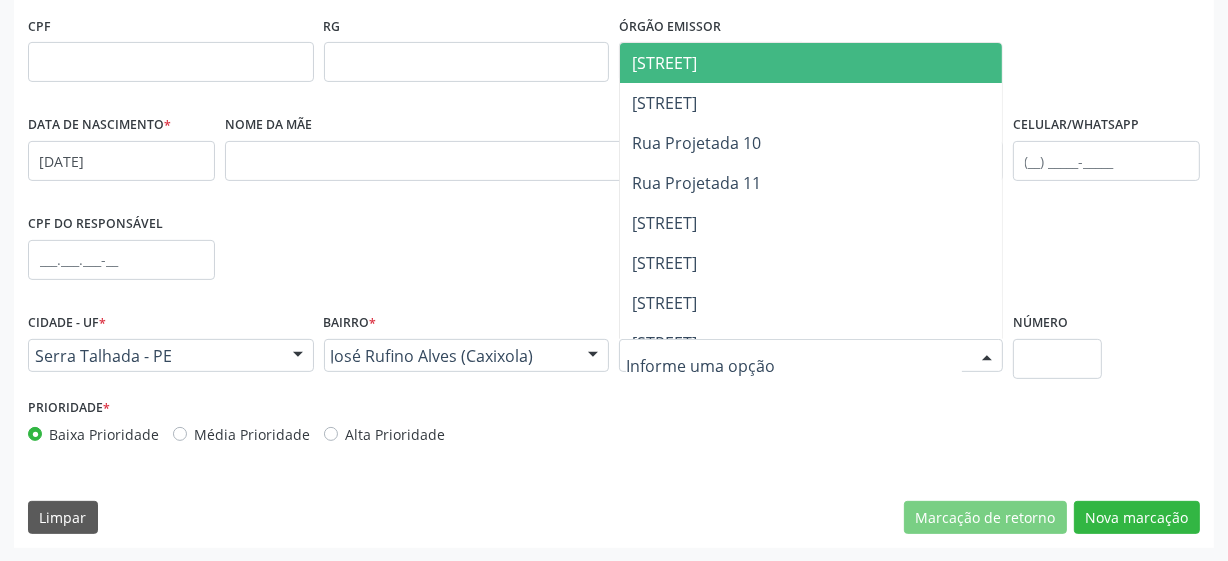 click at bounding box center [811, 356] 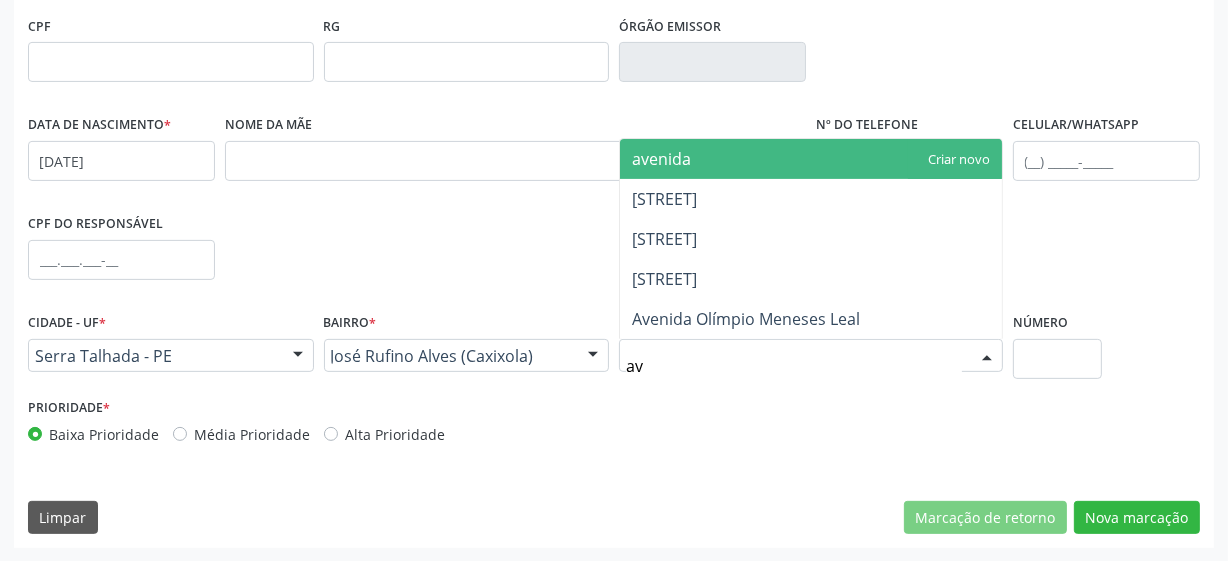 type on "a" 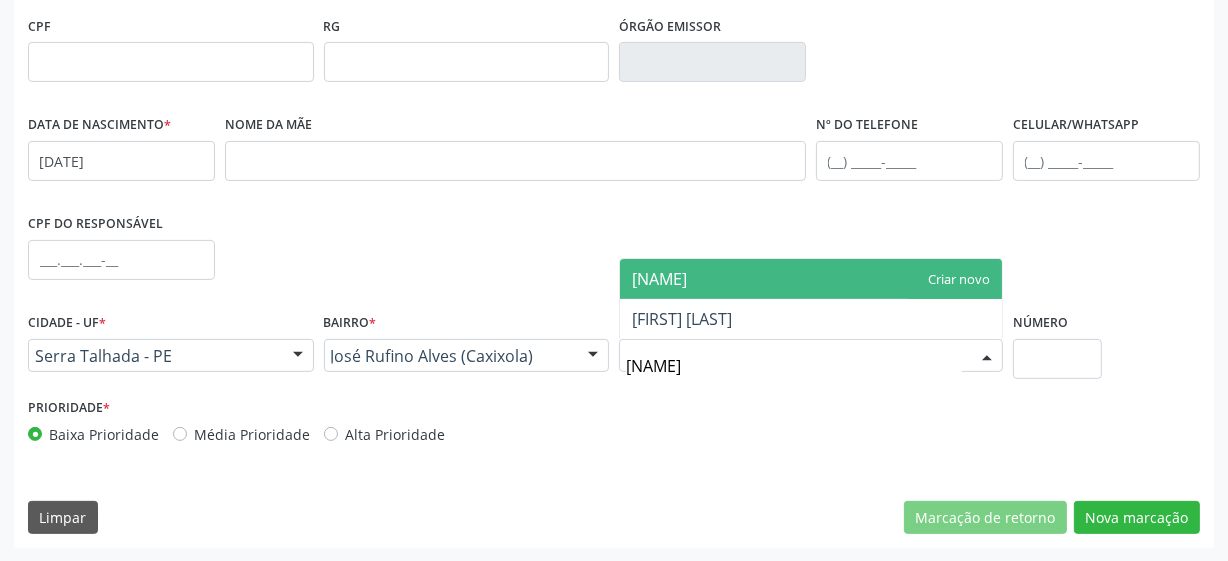 type on "[NAME]" 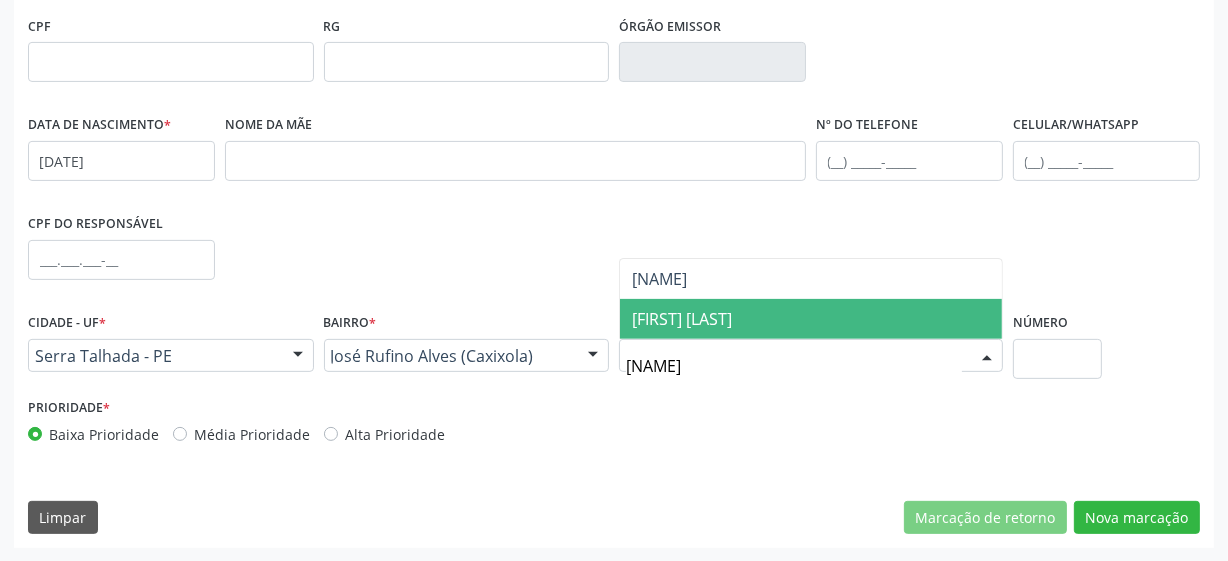 click on "[FIRST] [LAST]" at bounding box center [682, 319] 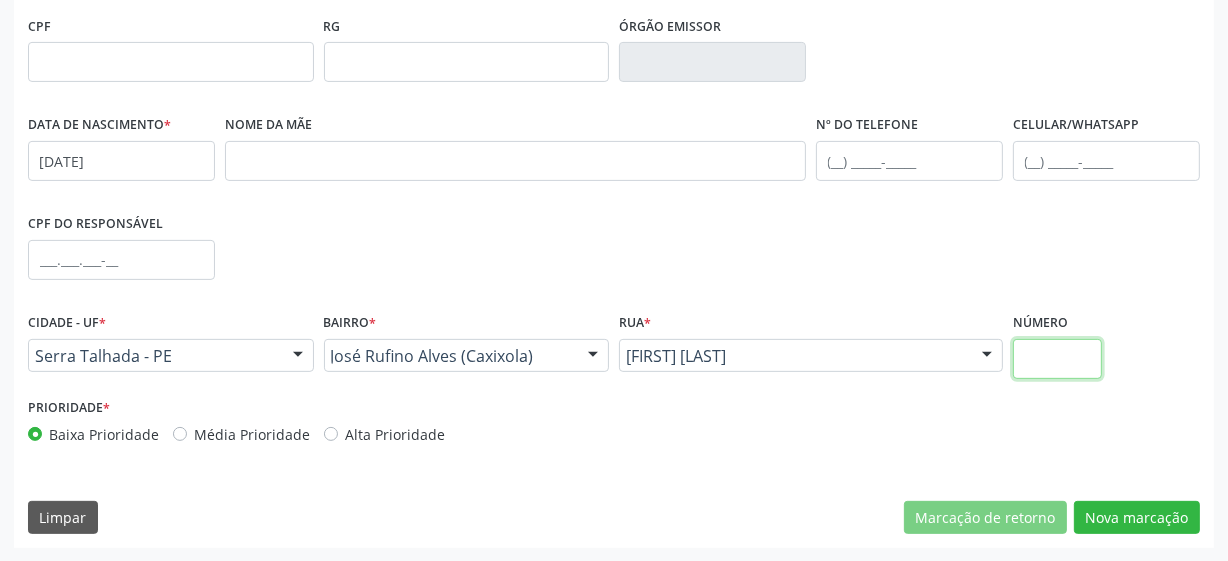 click at bounding box center (1057, 359) 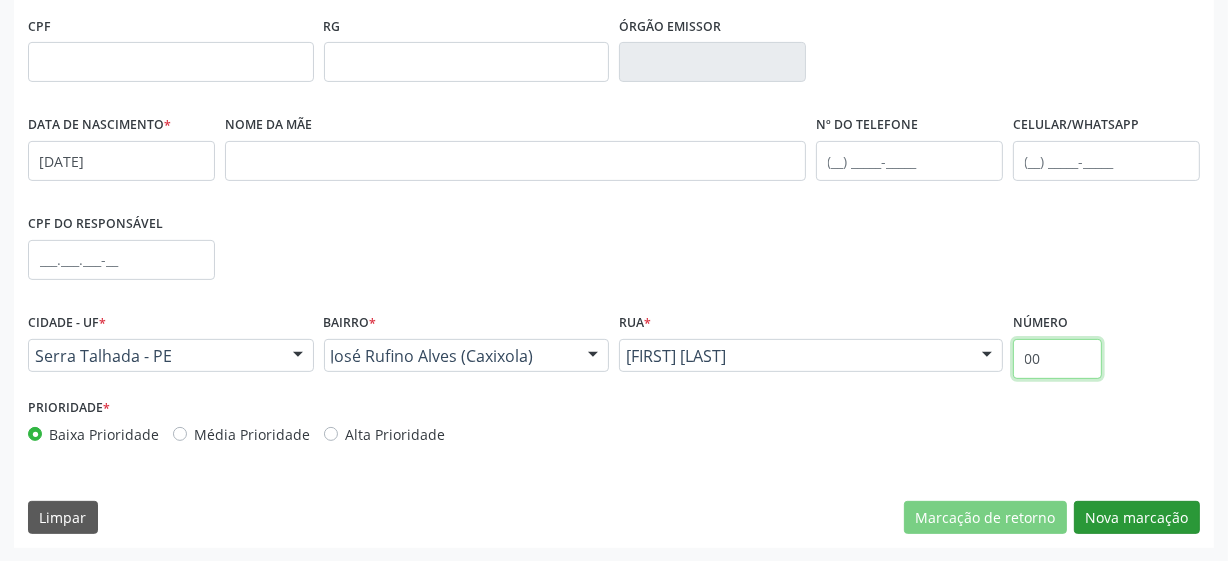 type on "00" 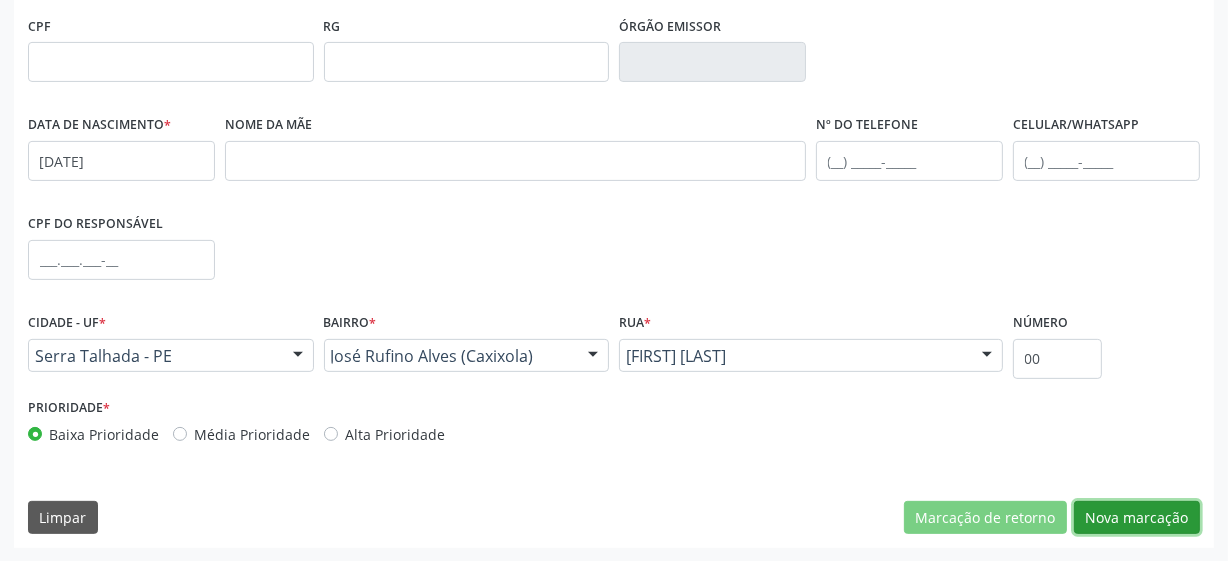 click on "Nova marcação" at bounding box center (1137, 518) 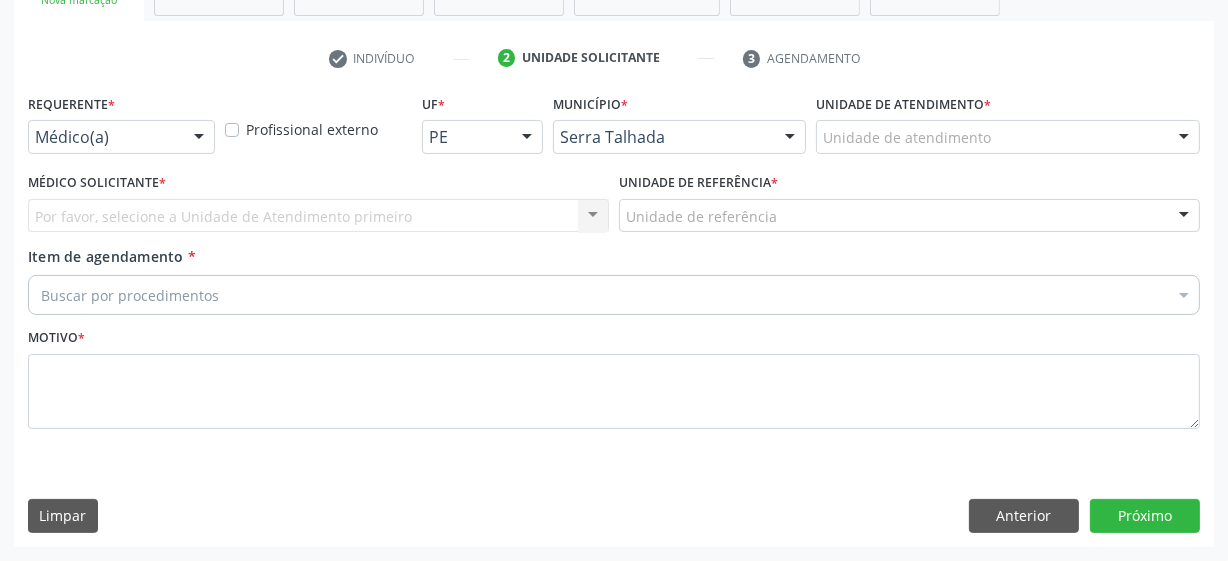 scroll, scrollTop: 343, scrollLeft: 0, axis: vertical 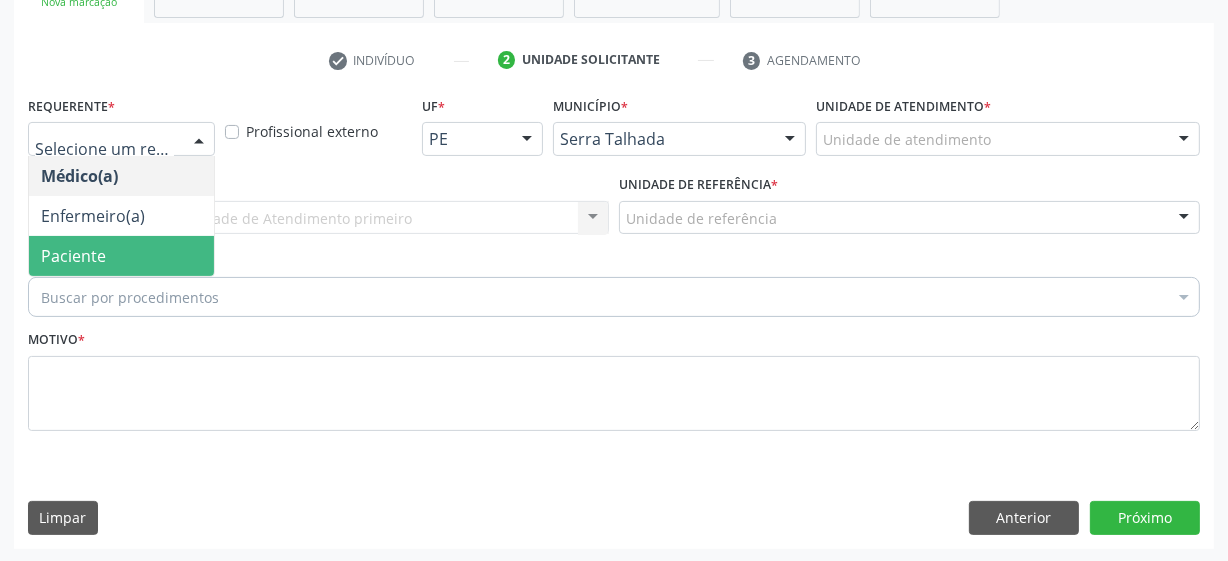 click on "Paciente" at bounding box center (73, 256) 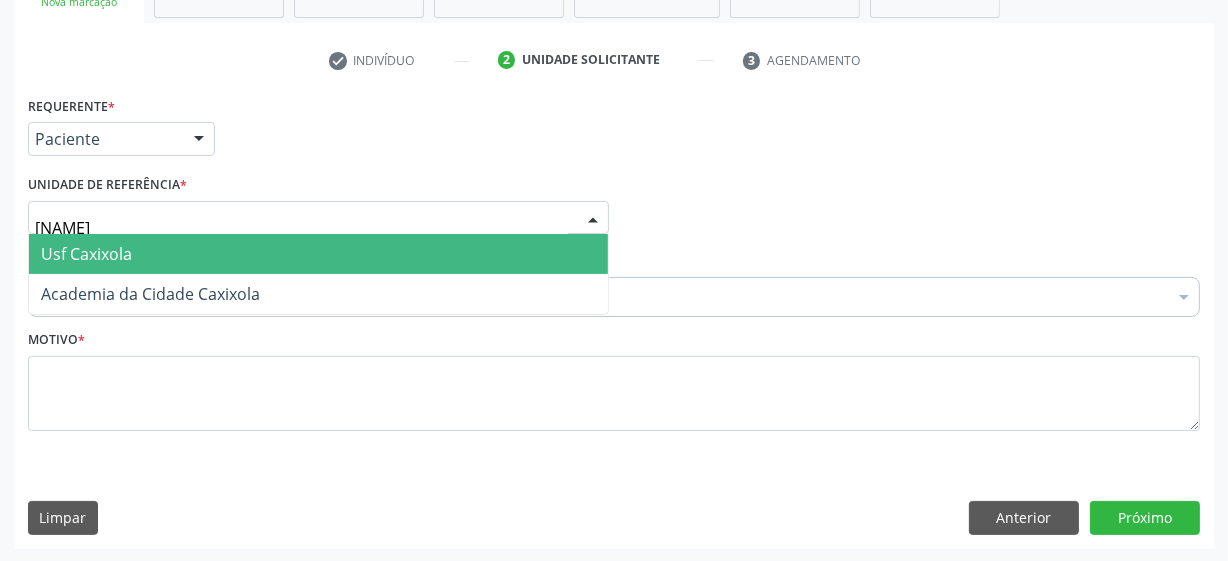 type on "[NAME]" 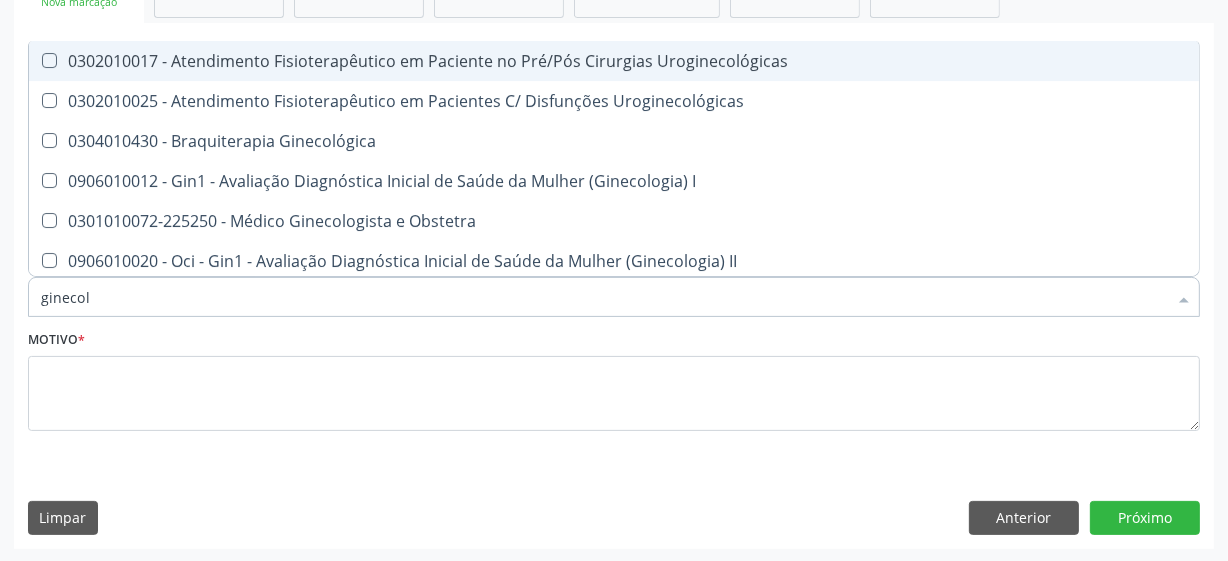 type on "ginecolo" 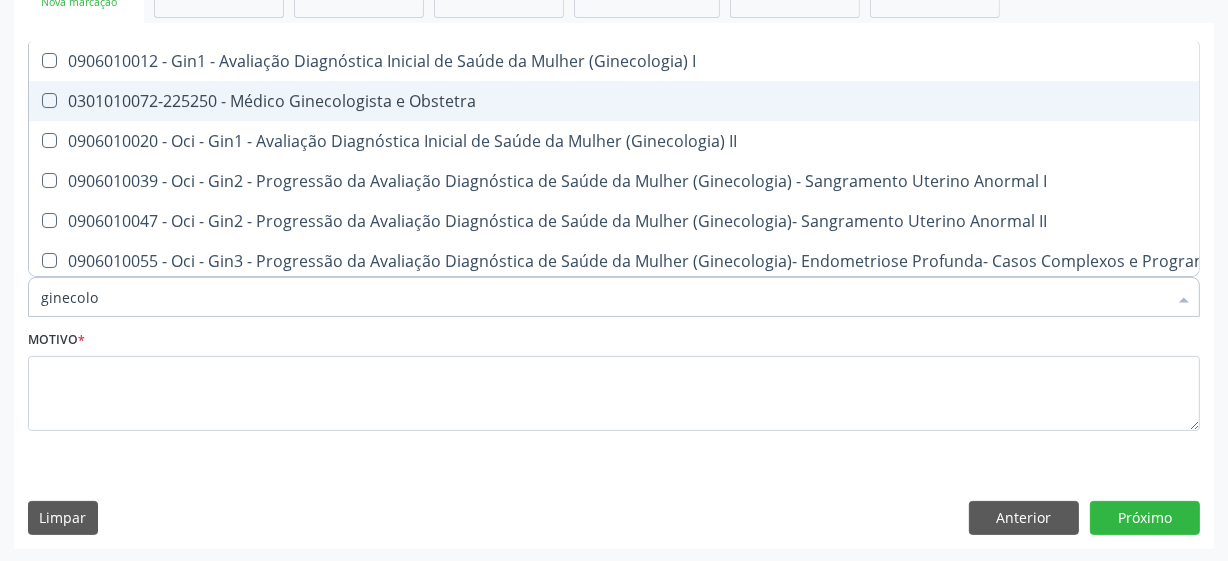 click on "0301010072-225250 - Médico Ginecologista e Obstetra" at bounding box center (679, 101) 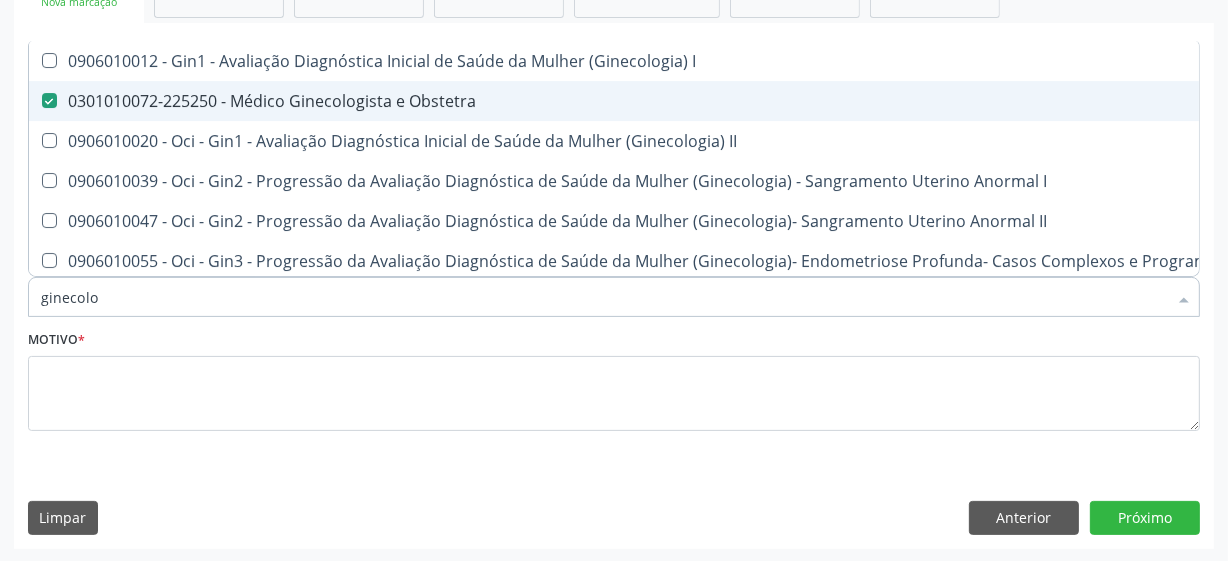 checkbox on "true" 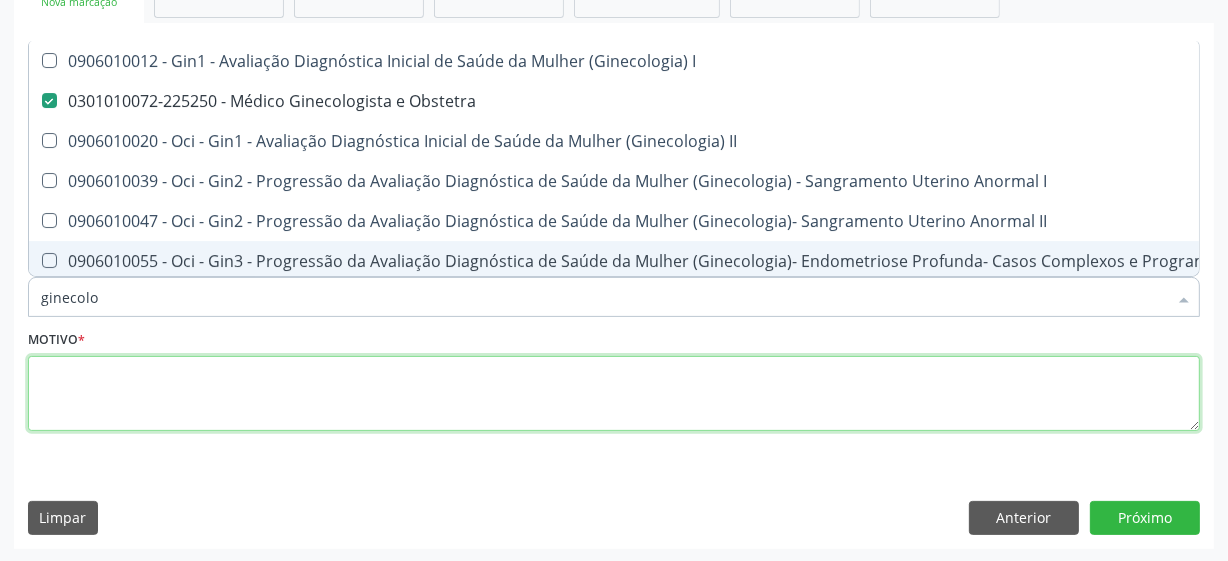 click at bounding box center [614, 394] 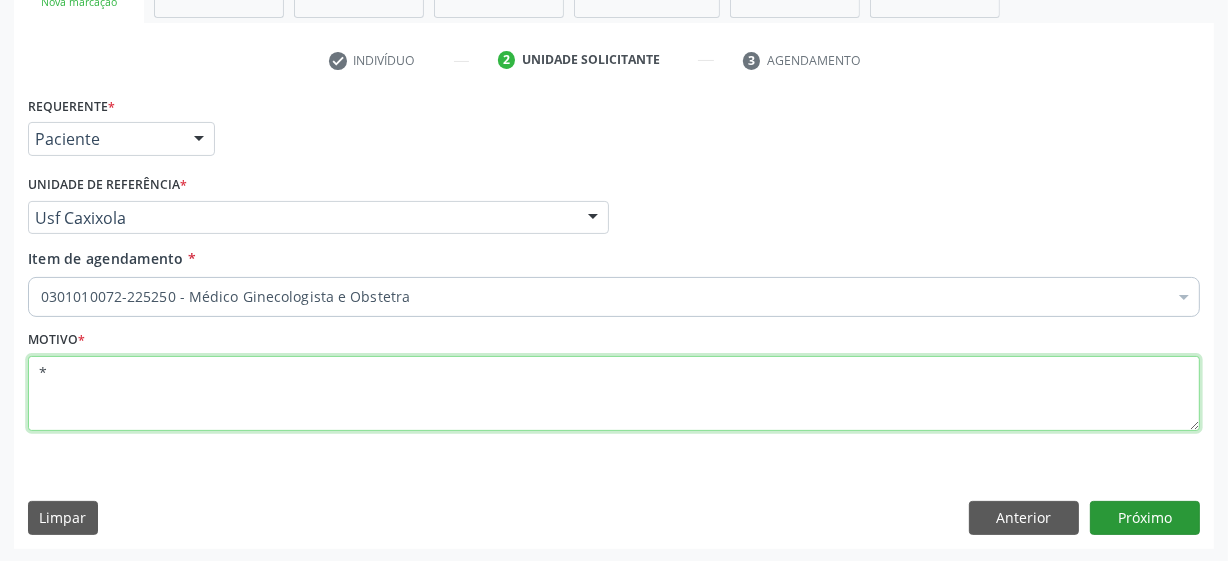 type on "*" 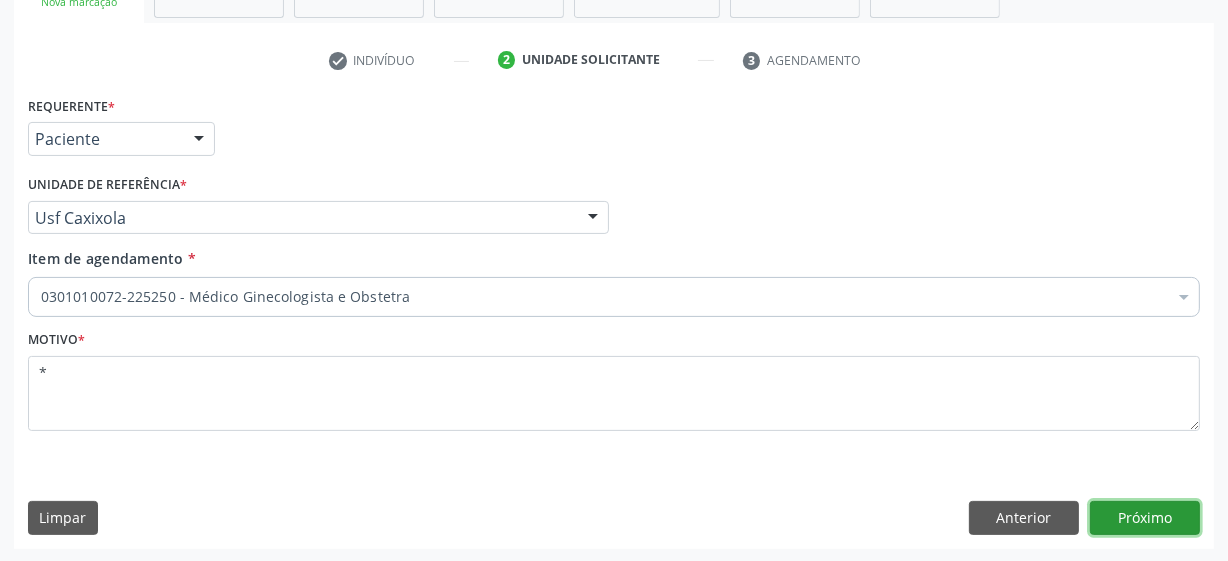 click on "Próximo" at bounding box center (1145, 518) 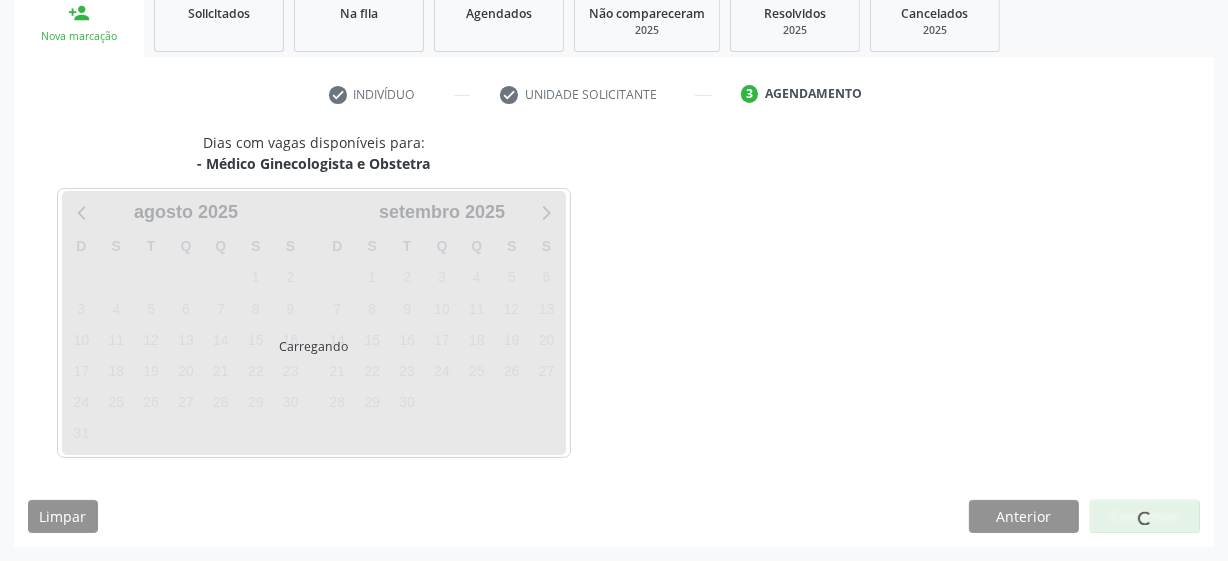 scroll, scrollTop: 308, scrollLeft: 0, axis: vertical 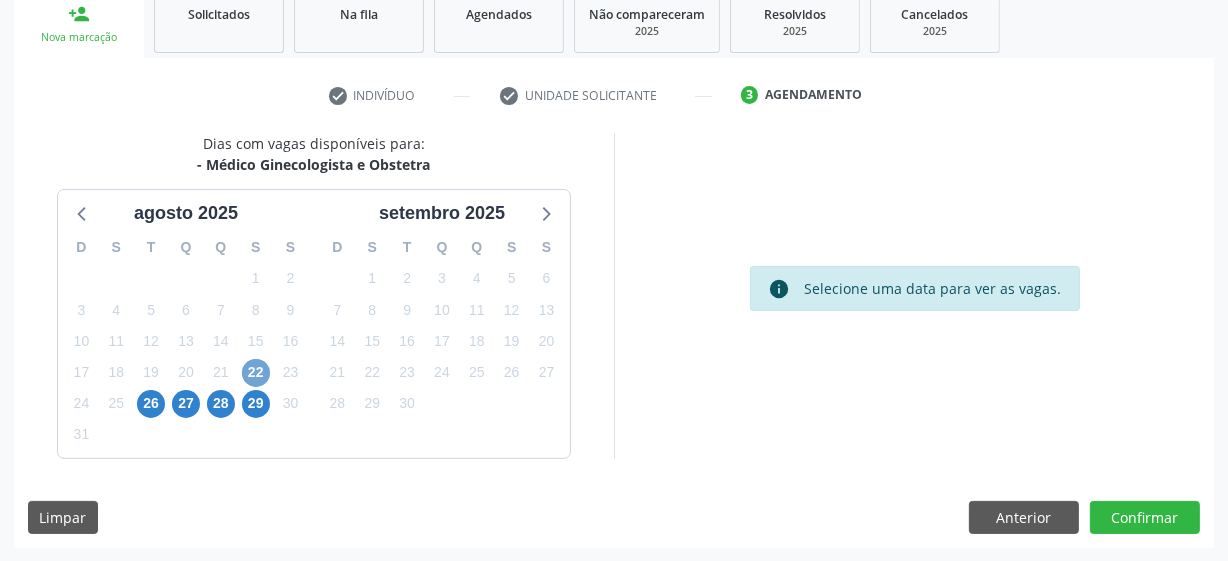 click on "22" at bounding box center [256, 373] 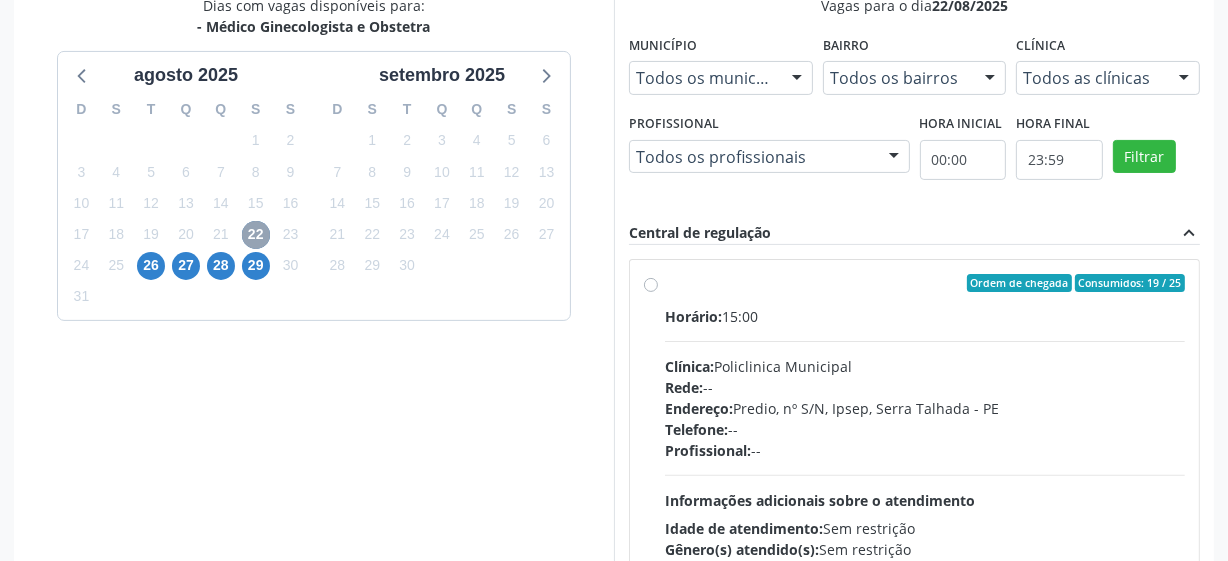 scroll, scrollTop: 490, scrollLeft: 0, axis: vertical 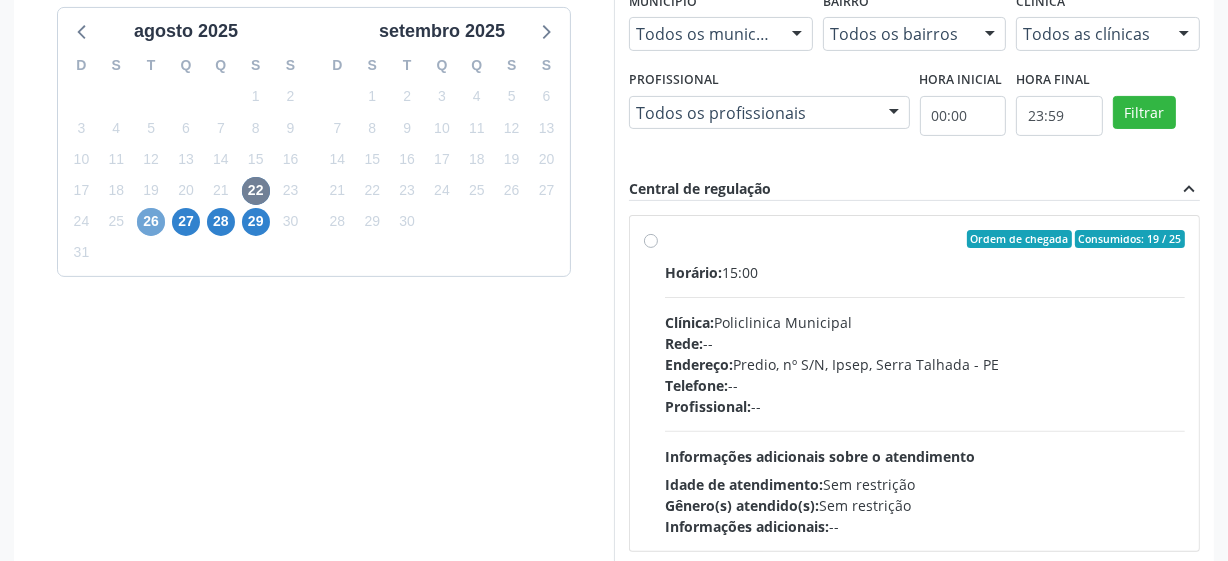 click on "26" at bounding box center [151, 222] 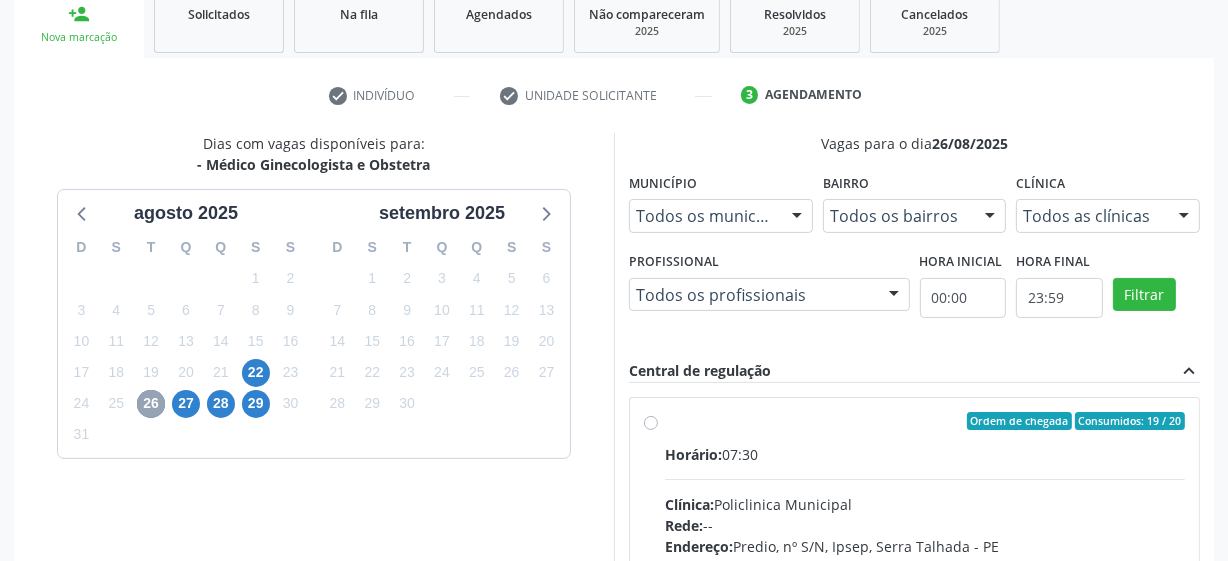 scroll, scrollTop: 490, scrollLeft: 0, axis: vertical 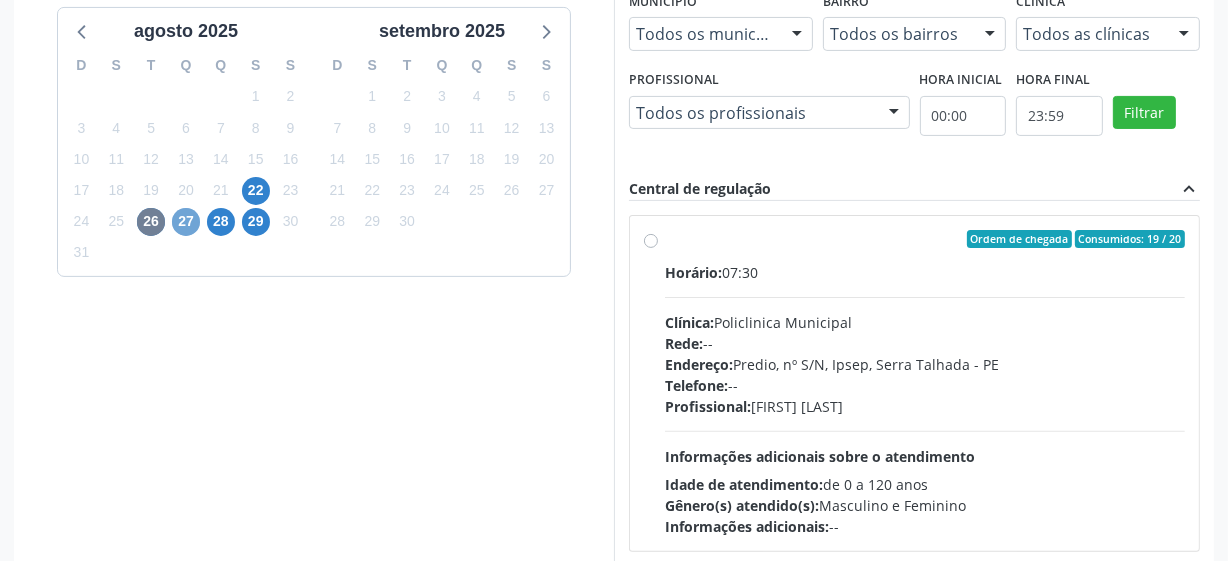 click on "27" at bounding box center [186, 222] 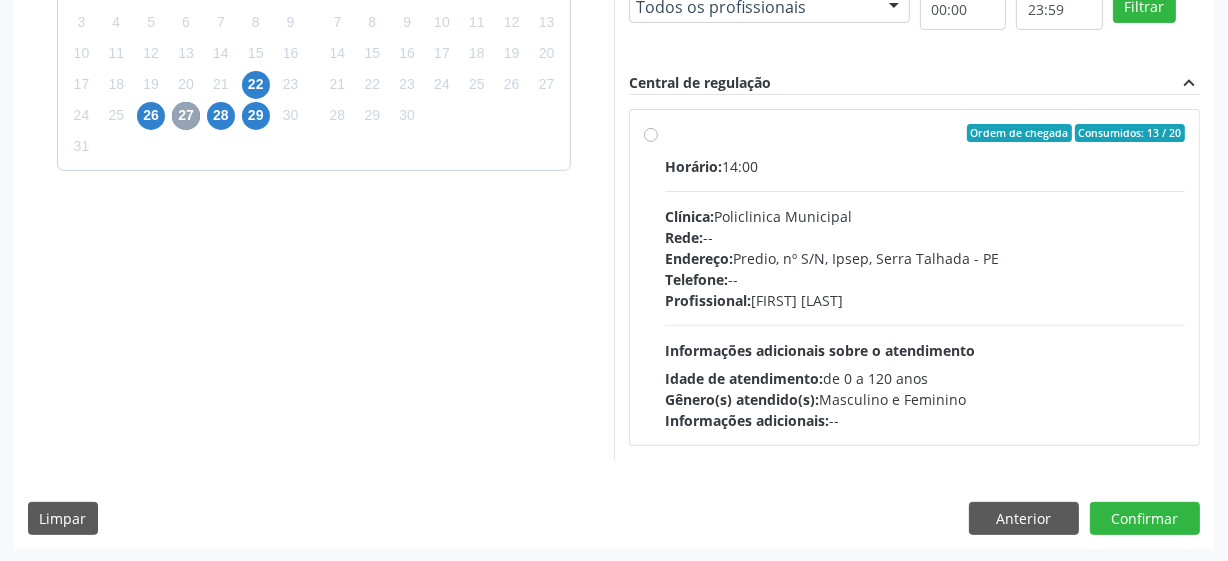 scroll, scrollTop: 597, scrollLeft: 0, axis: vertical 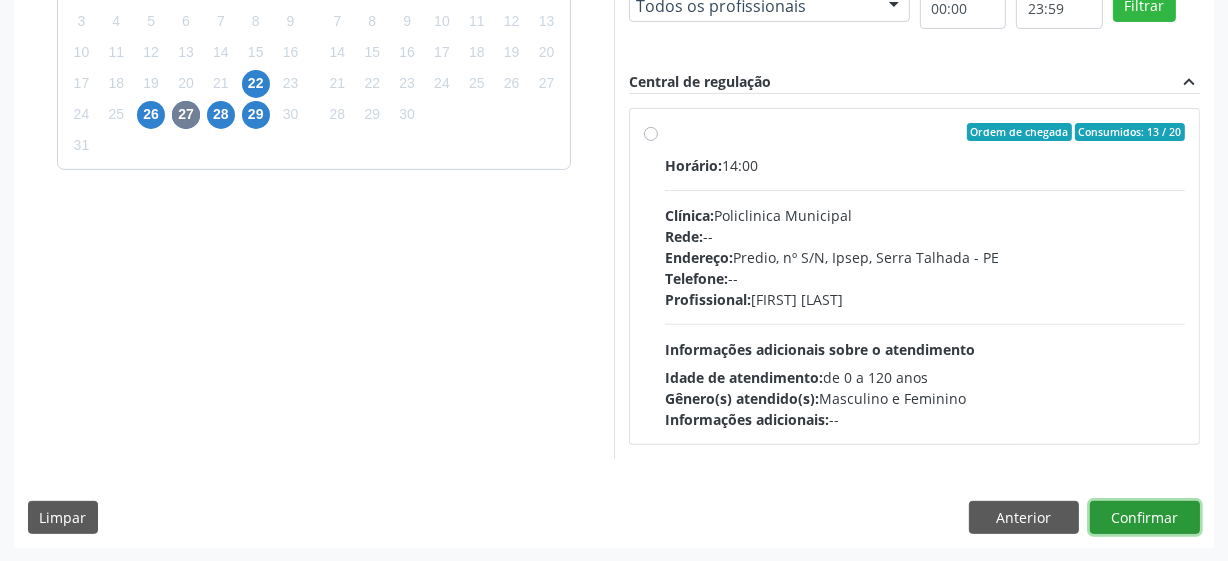 click on "Confirmar" at bounding box center (1145, 518) 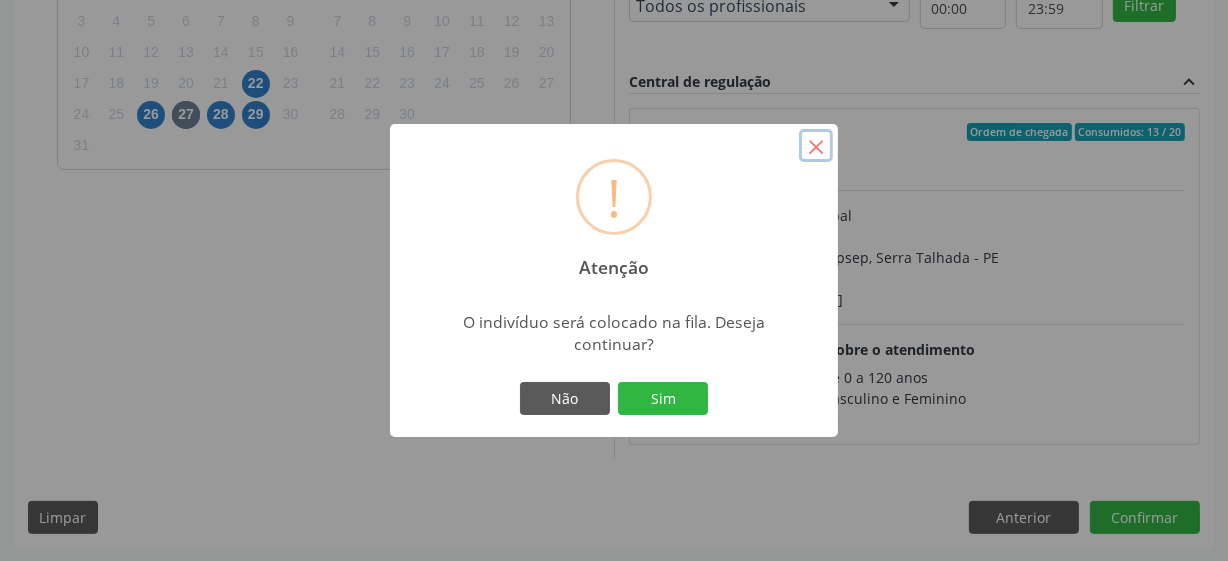 click on "×" at bounding box center [816, 146] 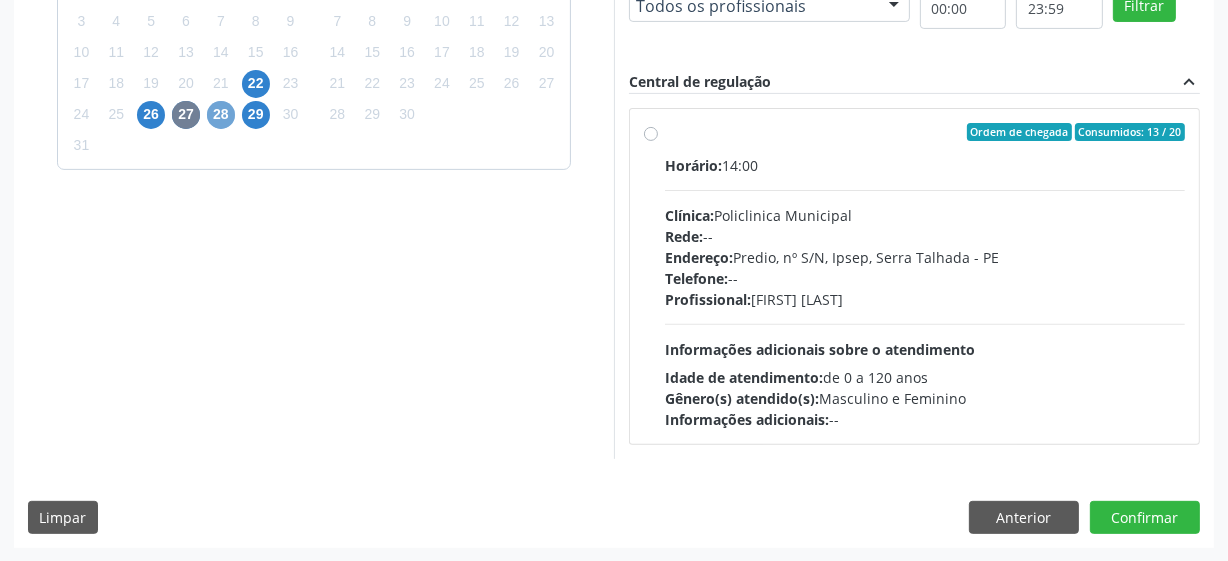 click on "28" at bounding box center (221, 115) 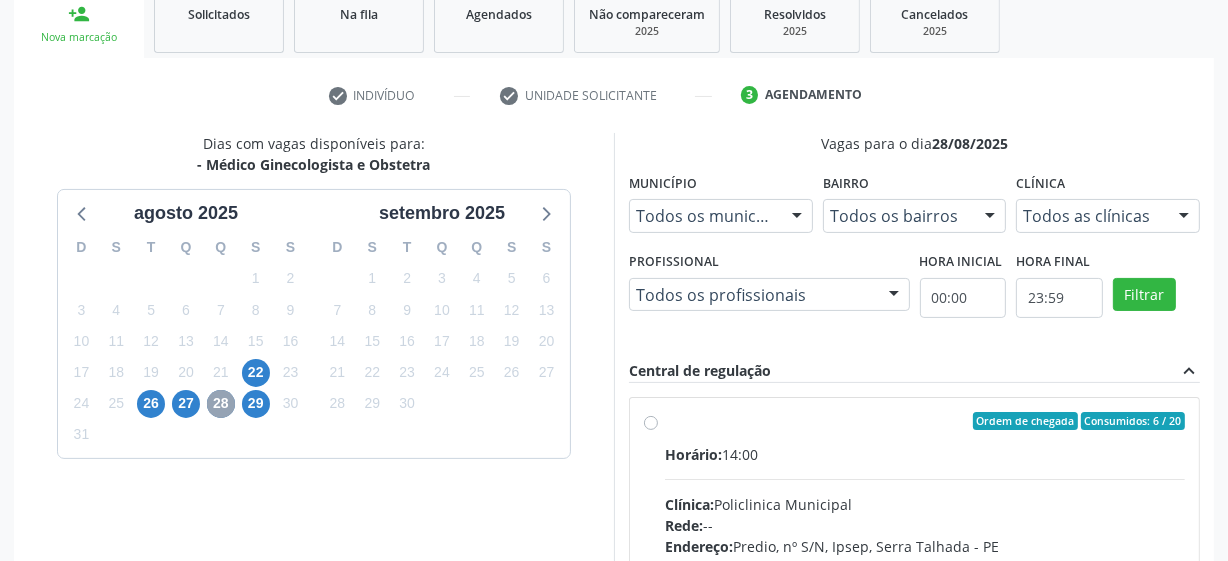 scroll, scrollTop: 597, scrollLeft: 0, axis: vertical 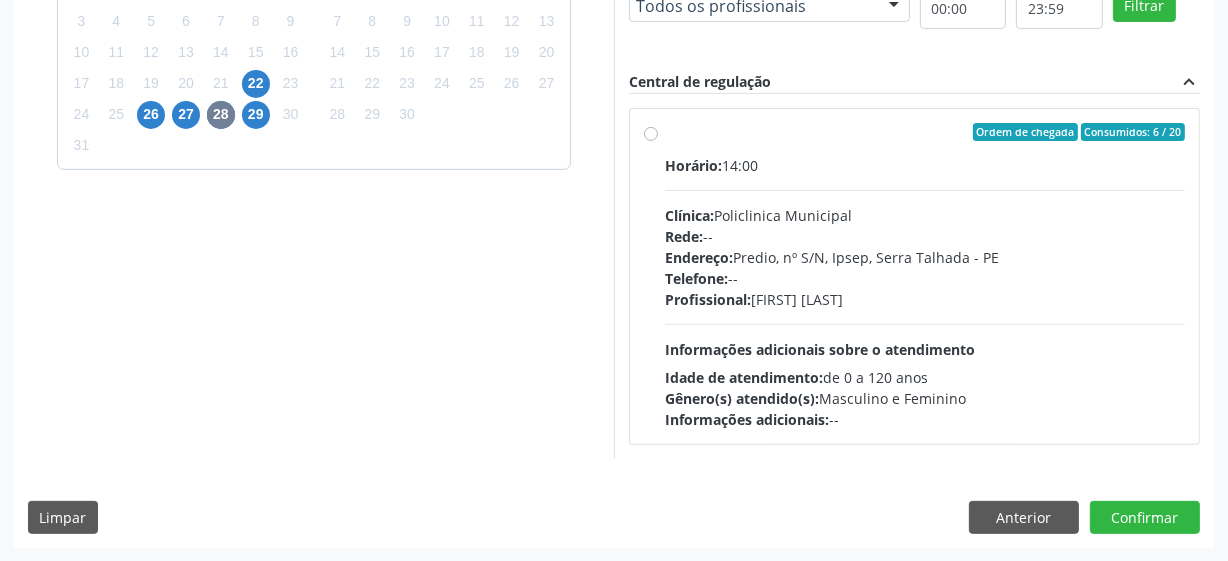 click on "Ordem de chegada
Consumidos: 6 / 20
Horário:   14:00
Clínica:  Policlinica Municipal
Rede:
--
Endereço:   Predio, nº S/N, Ipsep, [CITY] - [STATE]
Telefone:   --
Profissional:
[FIRST] [LAST]
Informações adicionais sobre o atendimento
Idade de atendimento:
de 0 a 120 anos
Gênero(s) atendido(s):
Masculino e Feminino
Informações adicionais:
--" at bounding box center [925, 276] 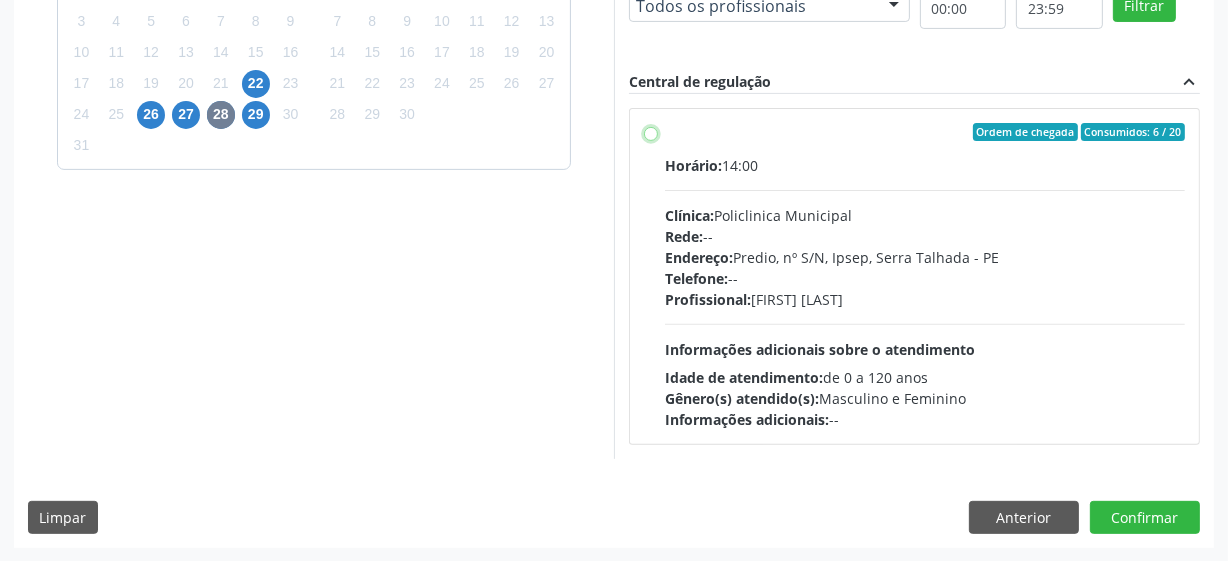 click on "Ordem de chegada
Consumidos: 6 / 20
Horário:   14:00
Clínica:  Policlinica Municipal
Rede:
--
Endereço:   Predio, nº S/N, Ipsep, [CITY] - [STATE]
Telefone:   --
Profissional:
[FIRST] [LAST]
Informações adicionais sobre o atendimento
Idade de atendimento:
de 0 a 120 anos
Gênero(s) atendido(s):
Masculino e Feminino
Informações adicionais:
--" at bounding box center [651, 132] 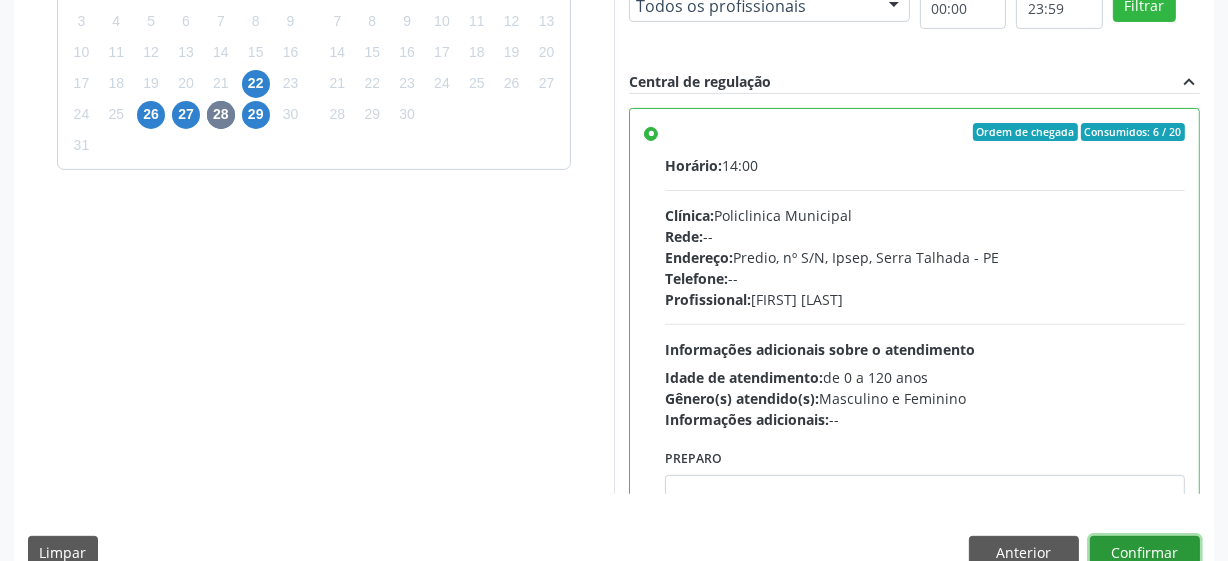 click on "Confirmar" at bounding box center (1145, 553) 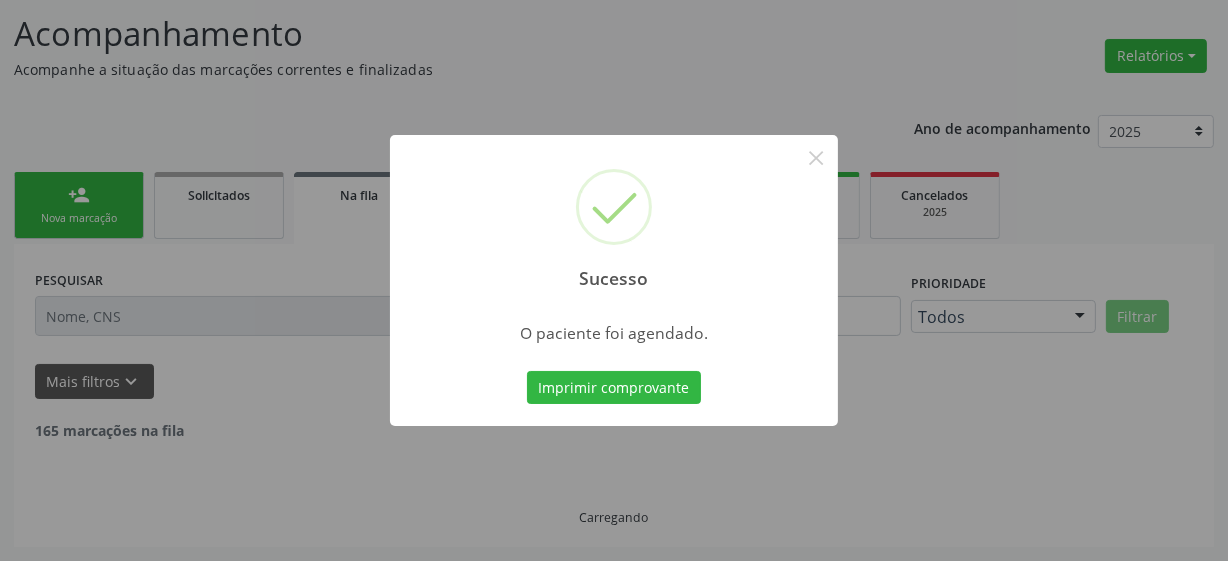 scroll, scrollTop: 105, scrollLeft: 0, axis: vertical 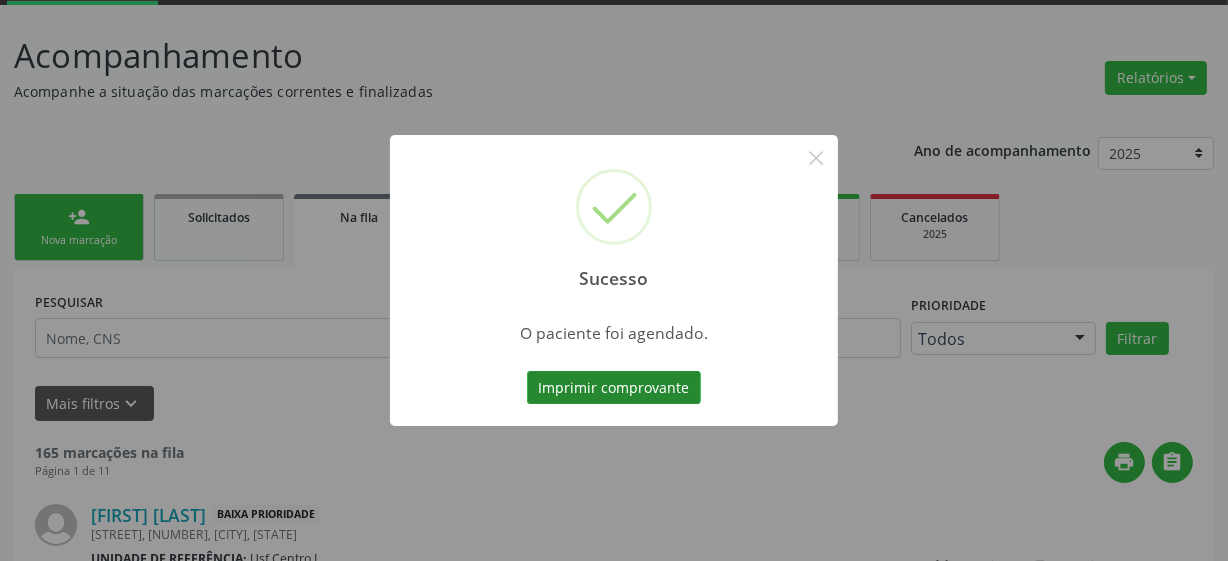 click on "Imprimir comprovante" at bounding box center [614, 388] 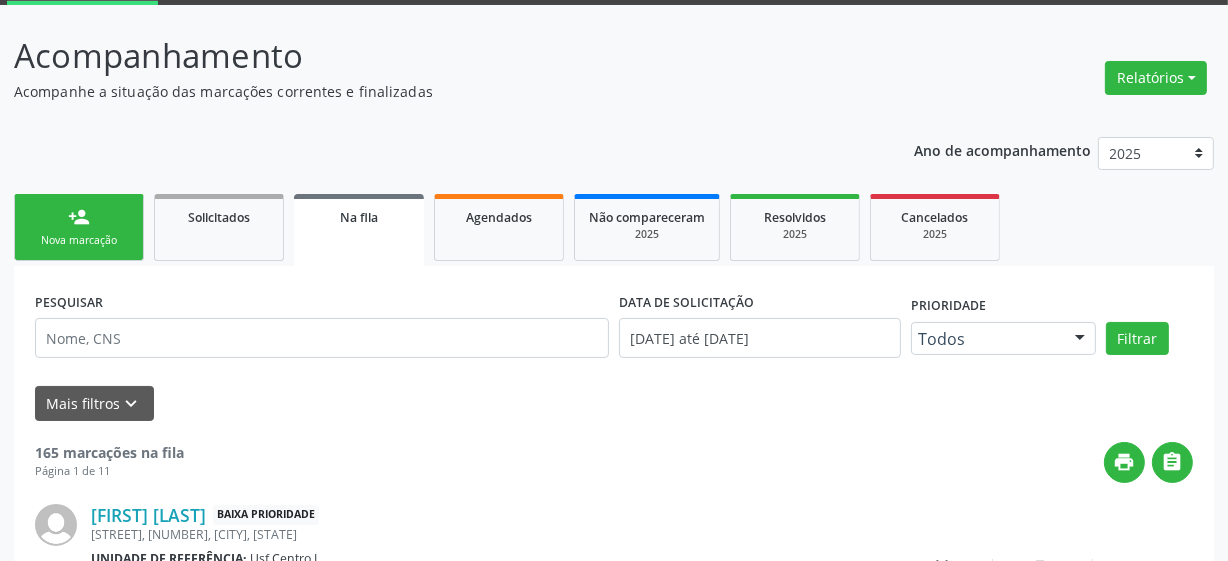 click on "Nova marcação" at bounding box center [79, 240] 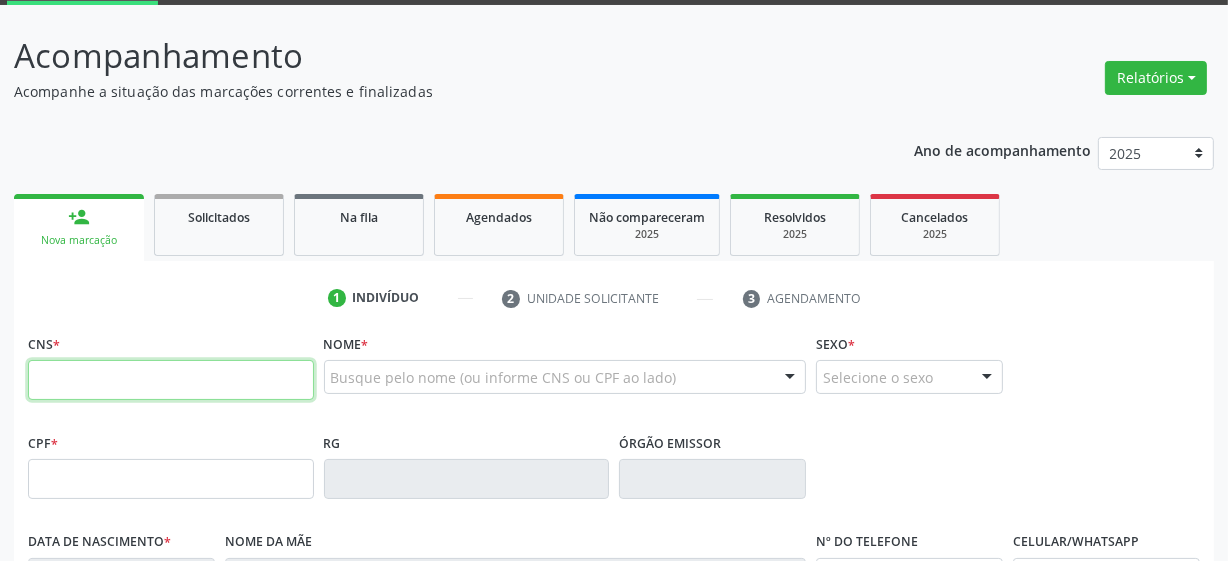click at bounding box center [171, 380] 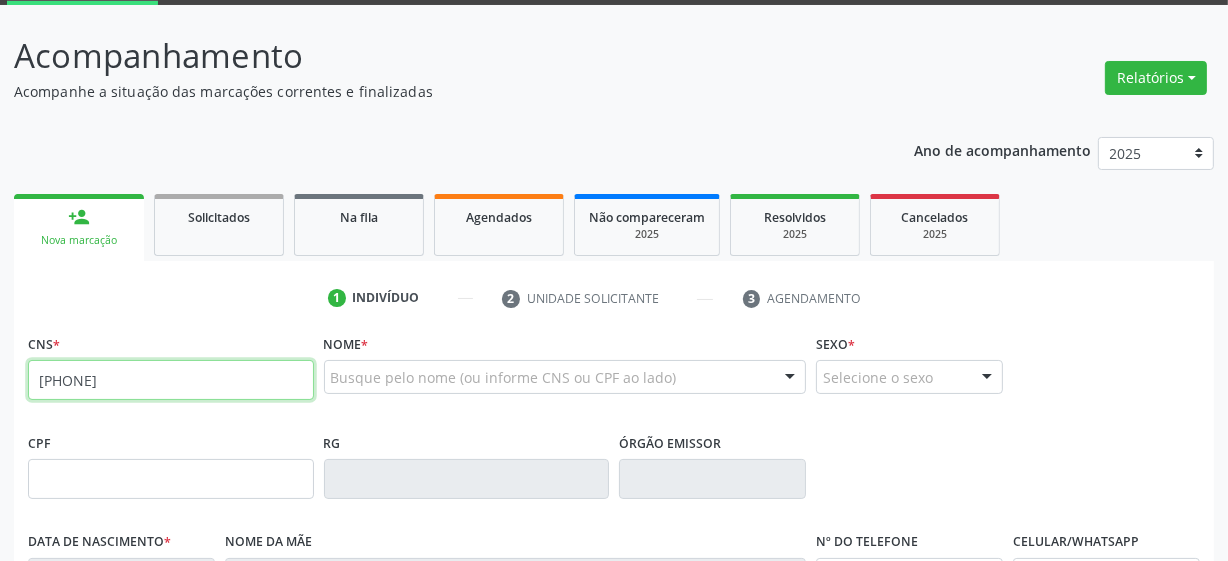 type on "[PHONE]" 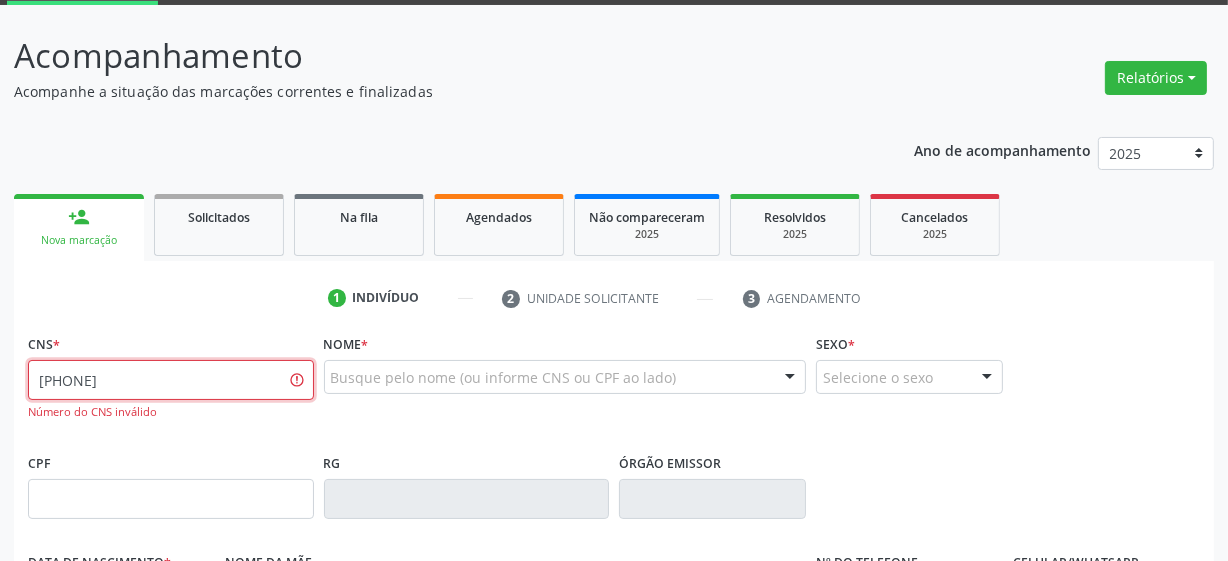 click on "[PHONE]" at bounding box center [171, 380] 